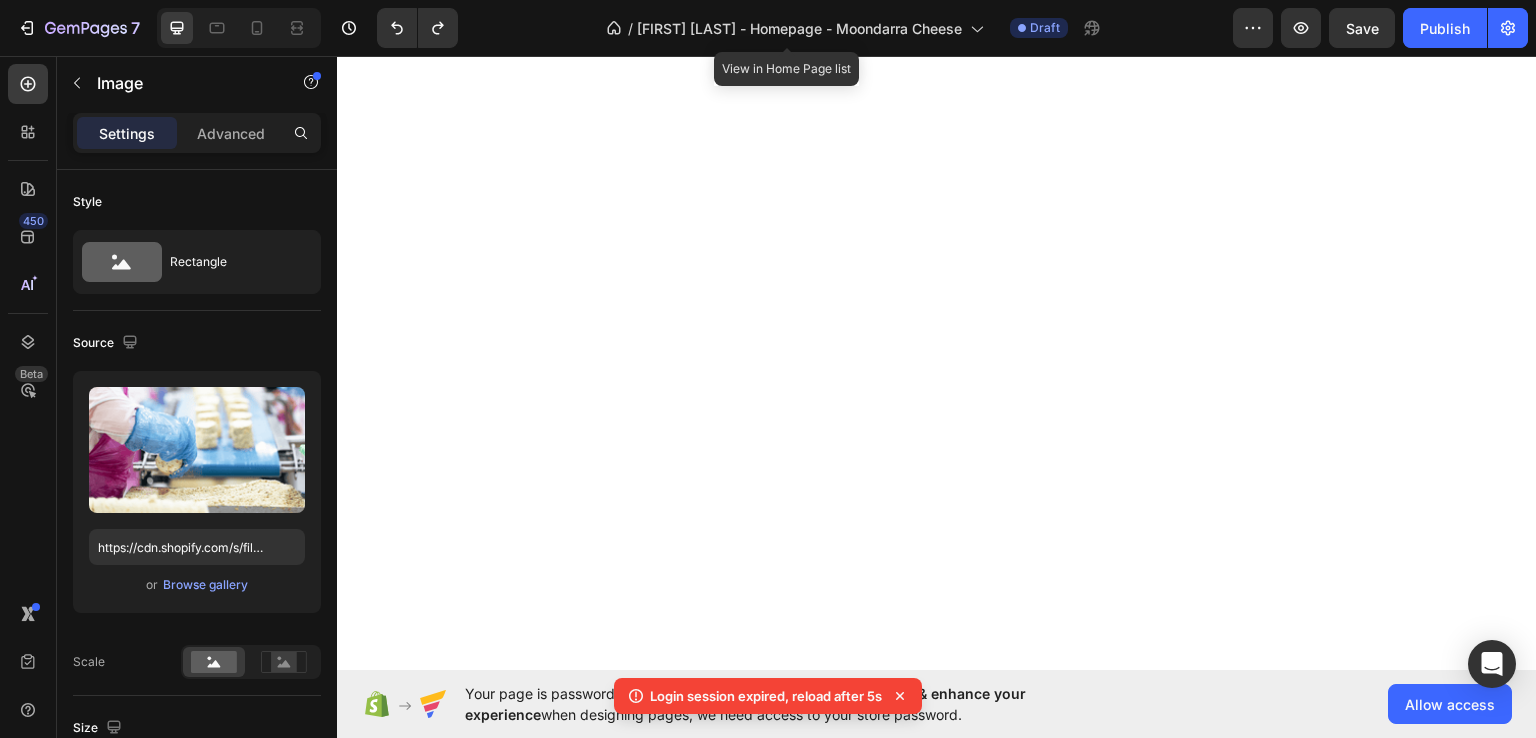 scroll, scrollTop: 0, scrollLeft: 0, axis: both 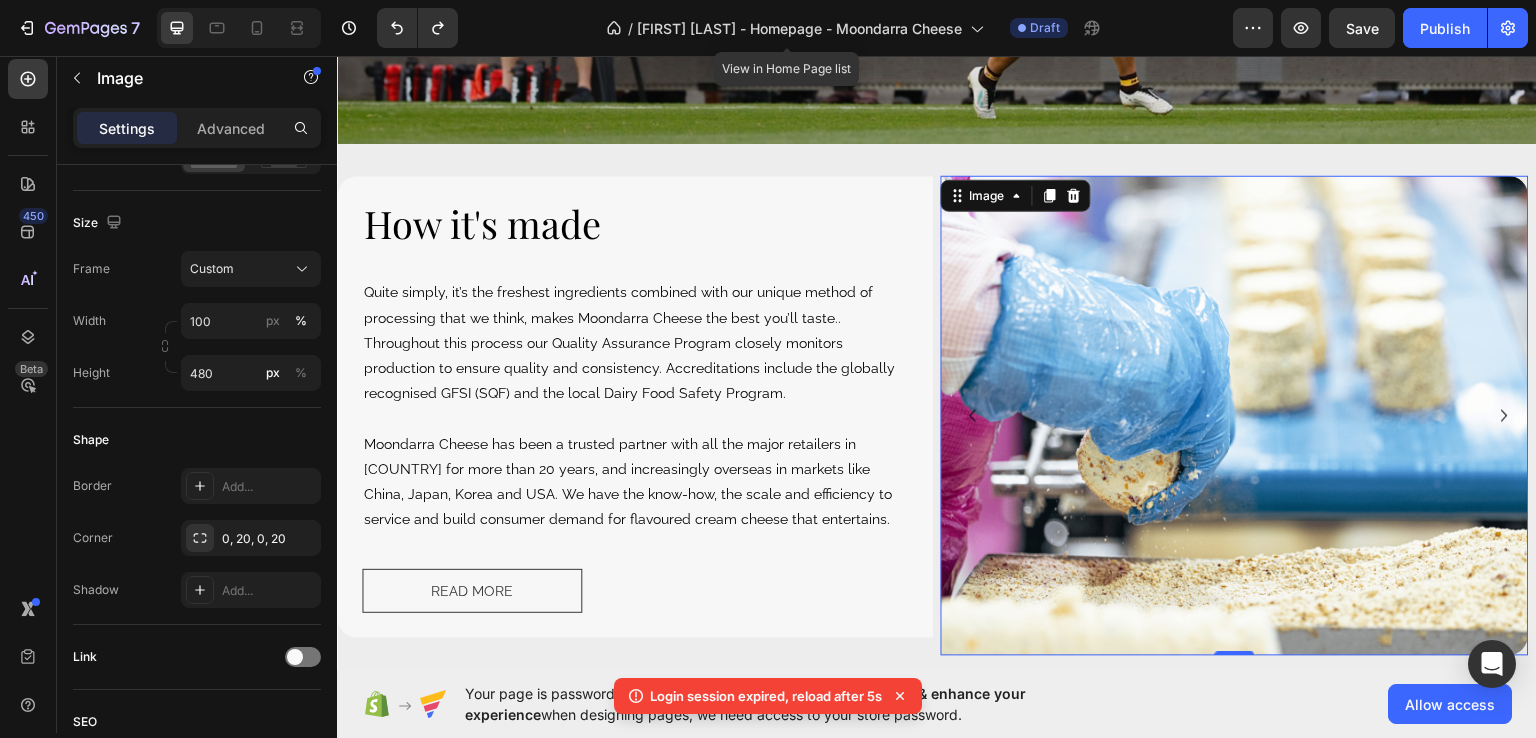 type 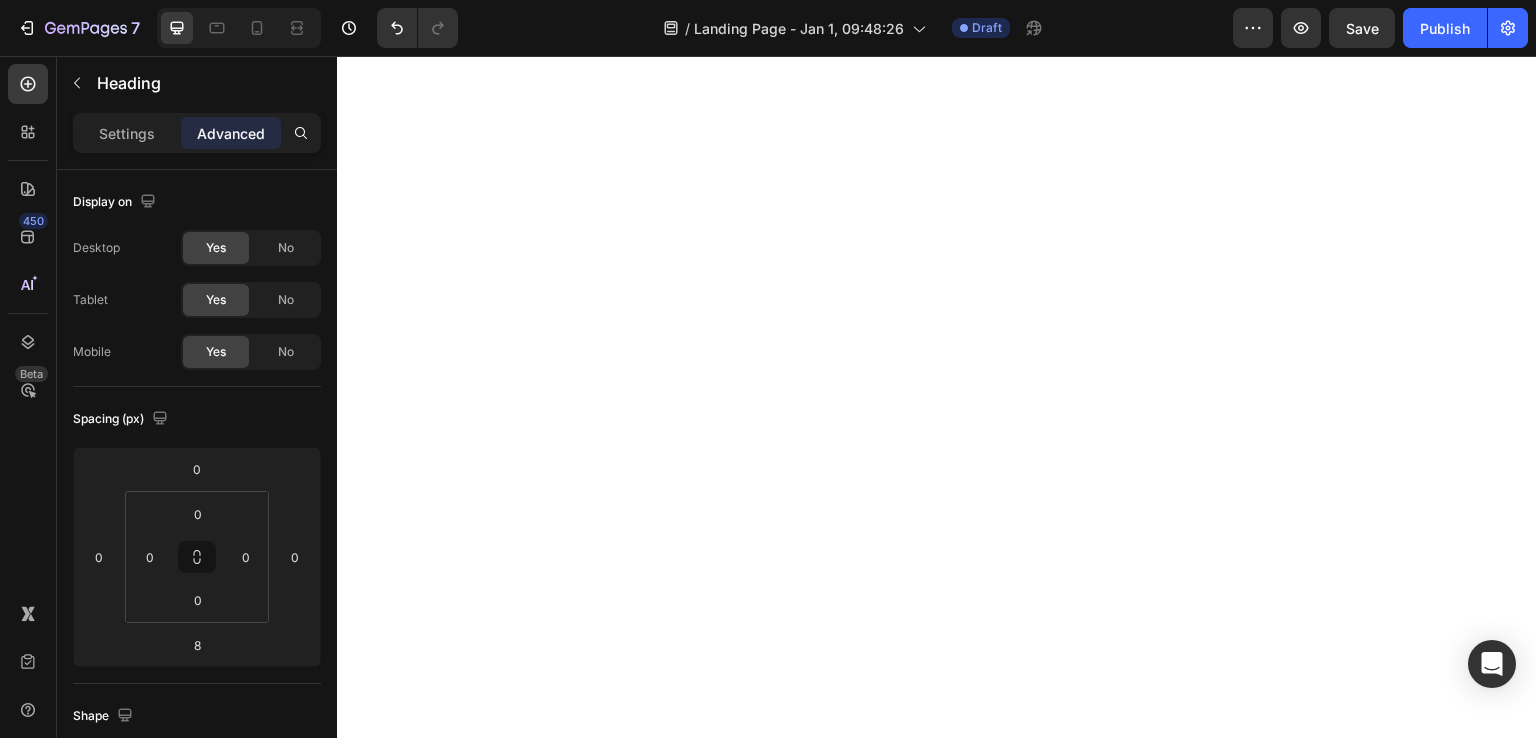 scroll, scrollTop: 0, scrollLeft: 0, axis: both 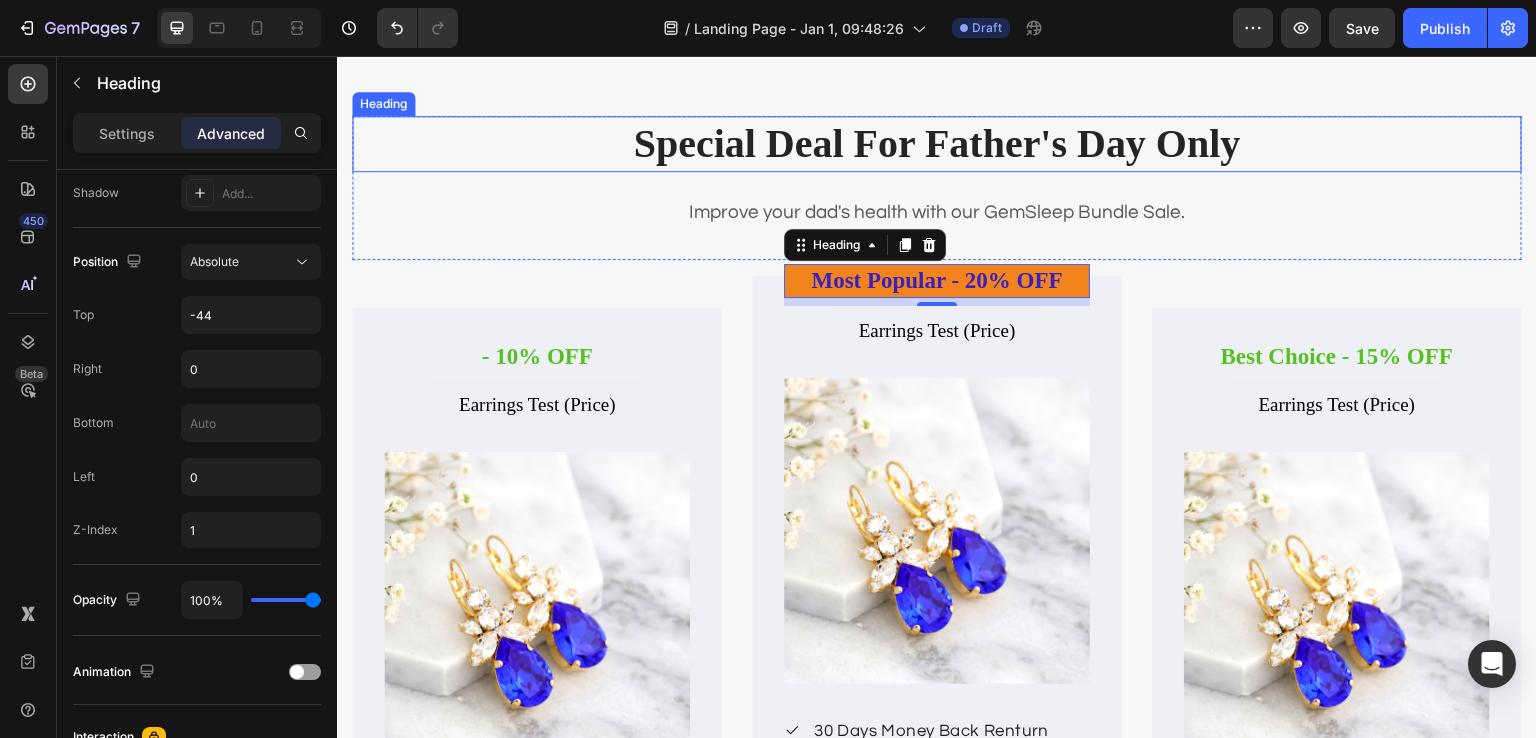click on "Special Deal For Father's Day Only" at bounding box center [937, 144] 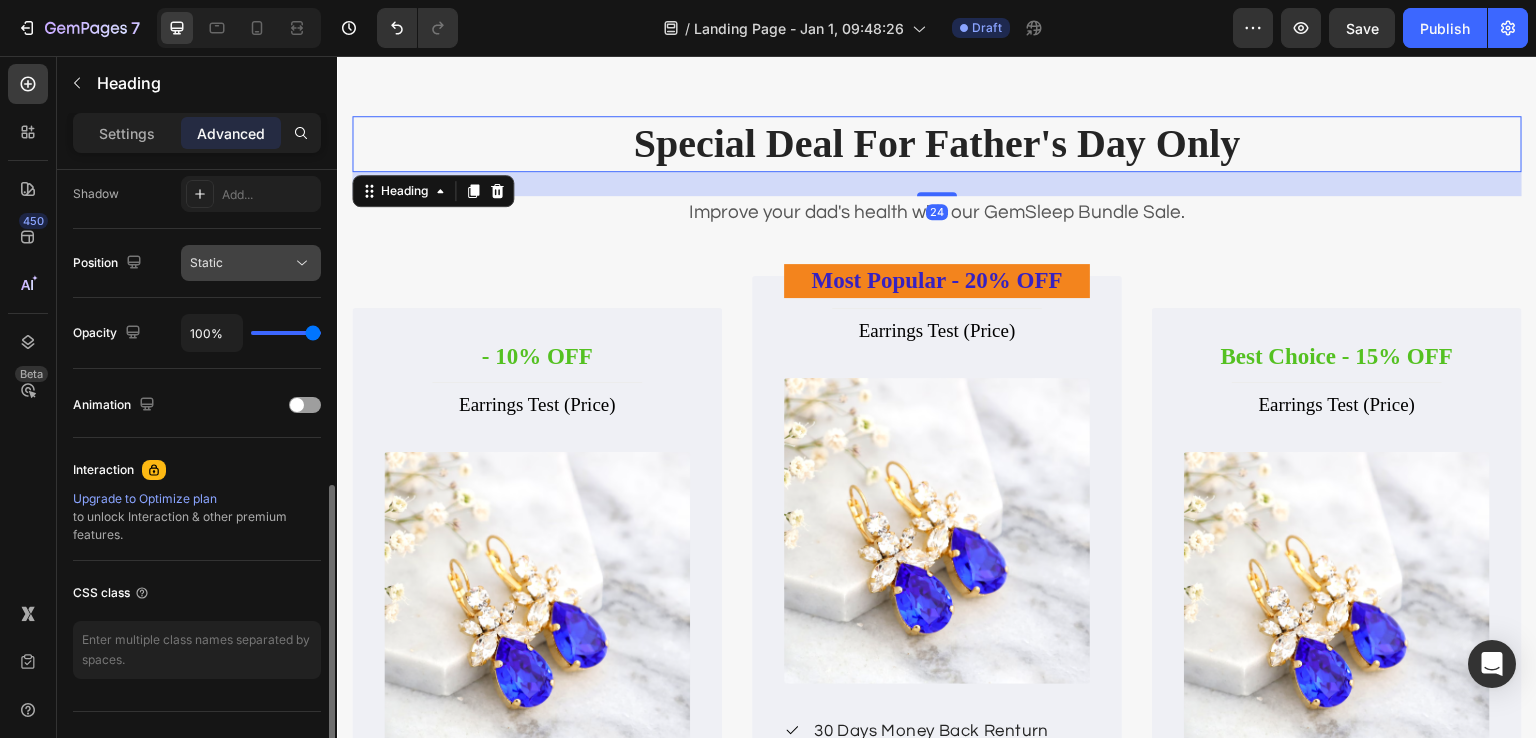 scroll, scrollTop: 0, scrollLeft: 0, axis: both 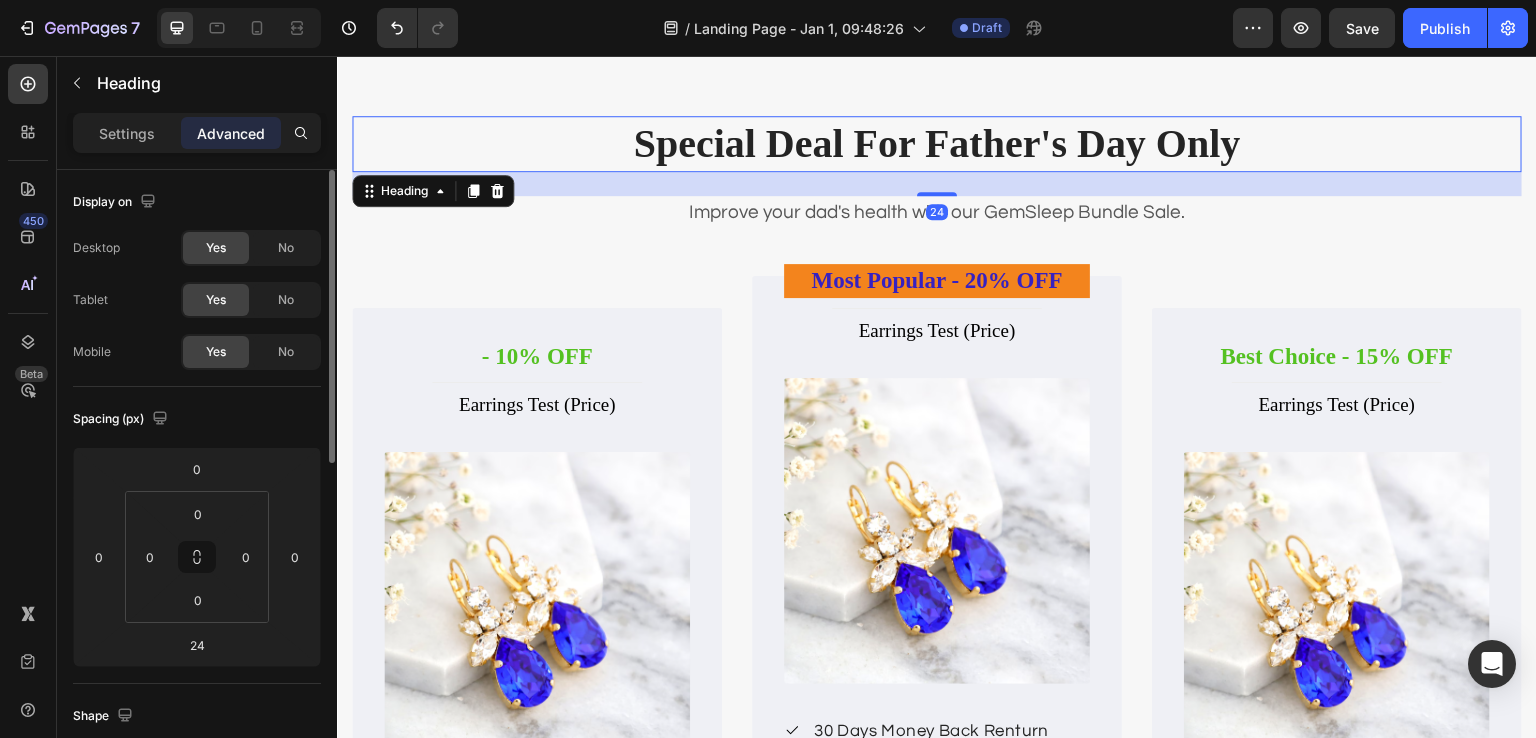 click on "Settings" at bounding box center (127, 133) 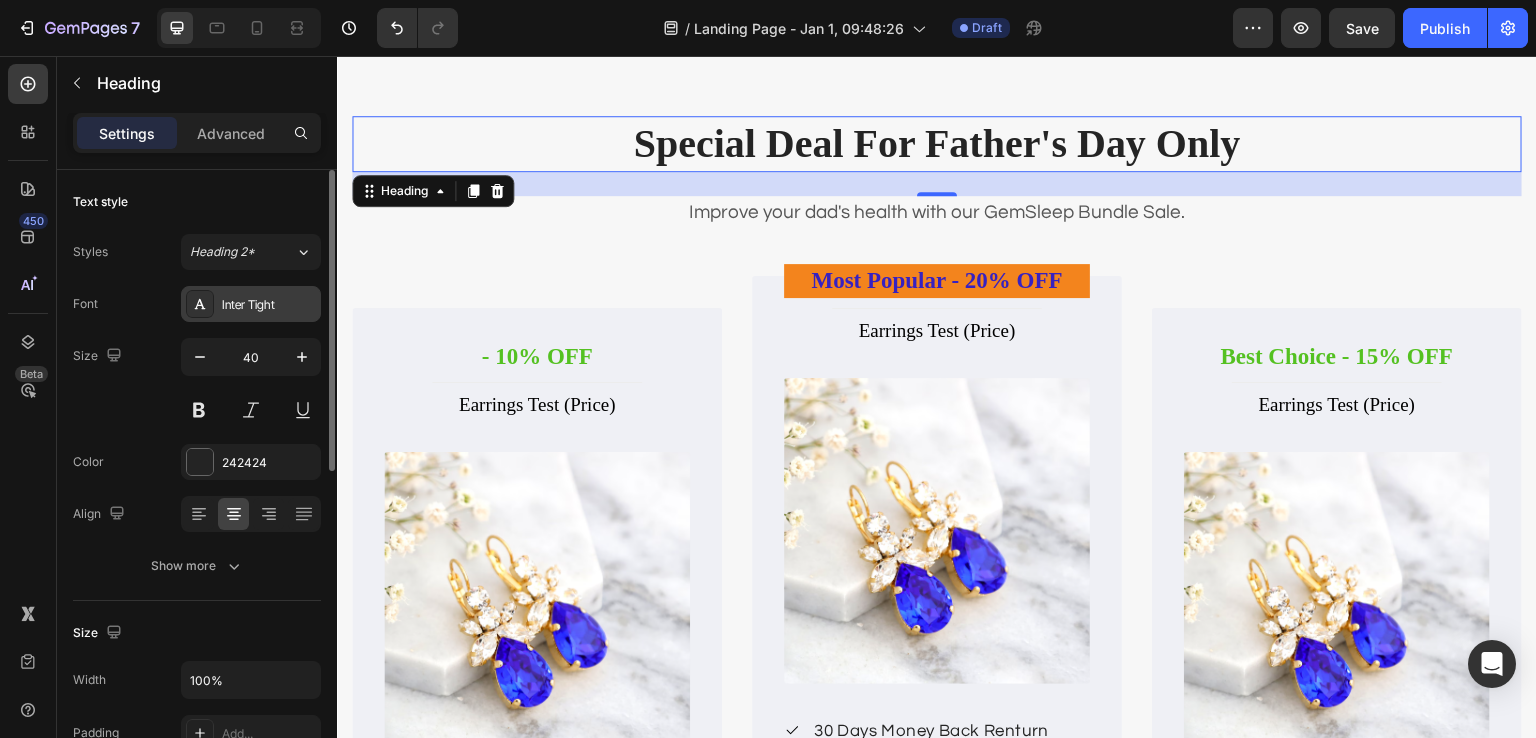 click on "Inter Tight" at bounding box center [269, 305] 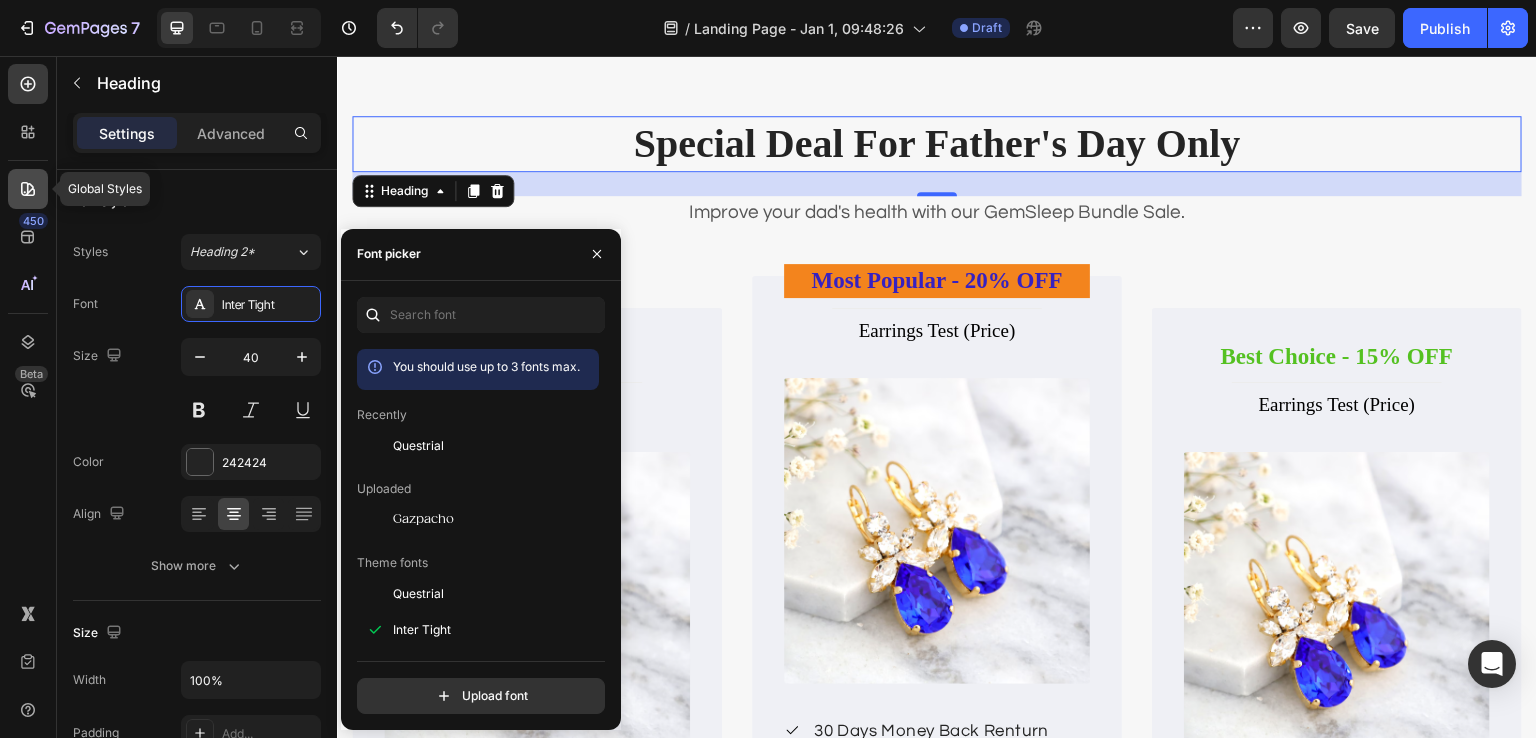 click 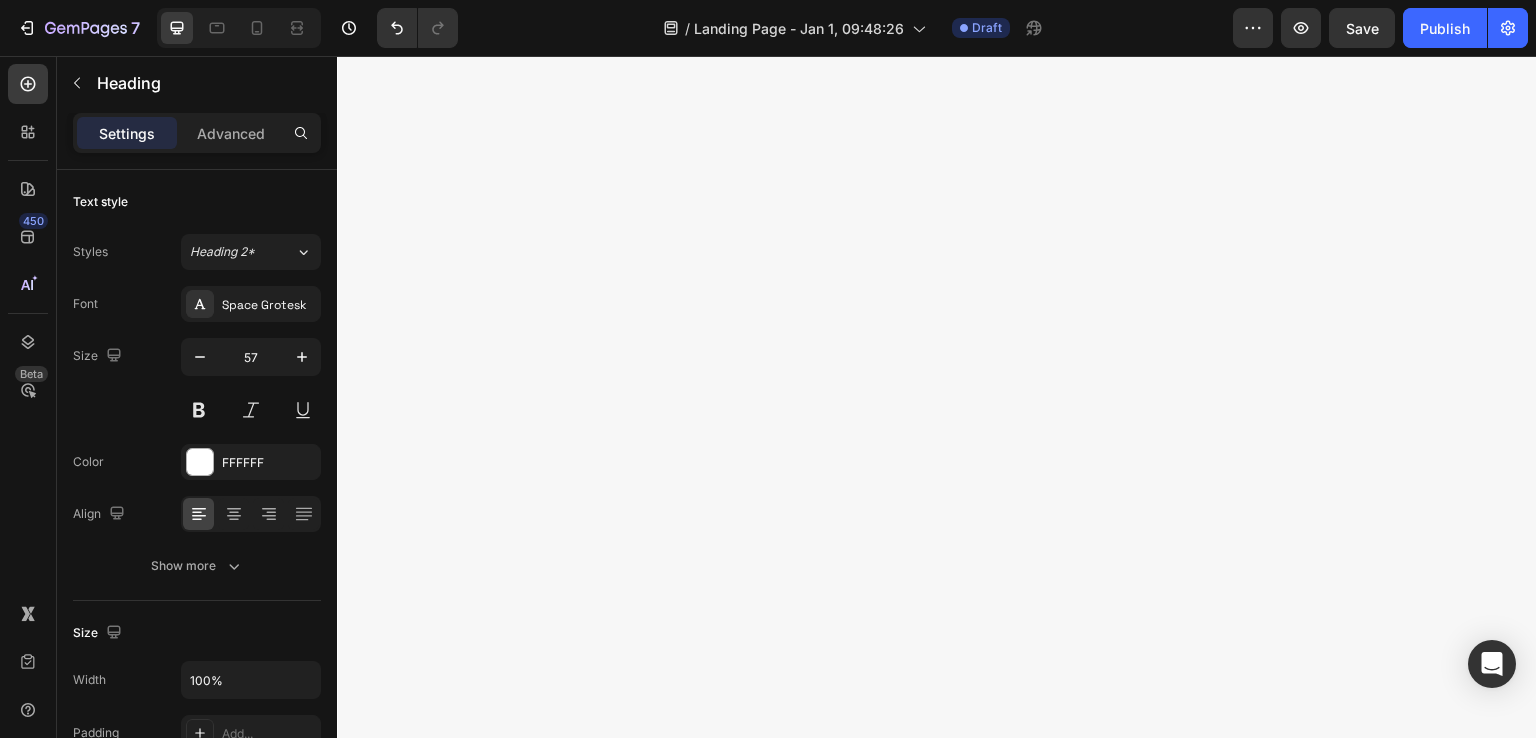 scroll, scrollTop: 100, scrollLeft: 0, axis: vertical 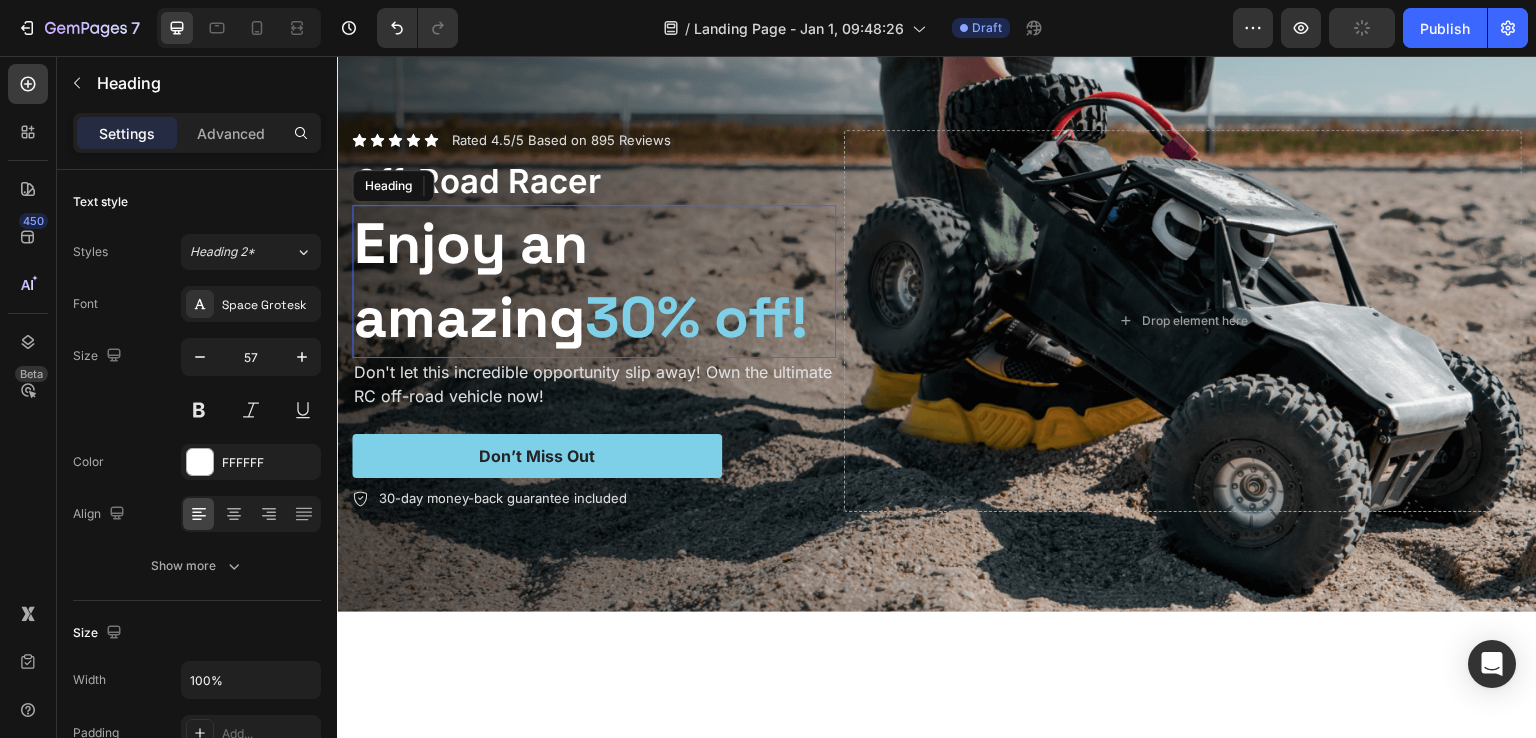 click on "Off-Road Racer" at bounding box center (594, 181) 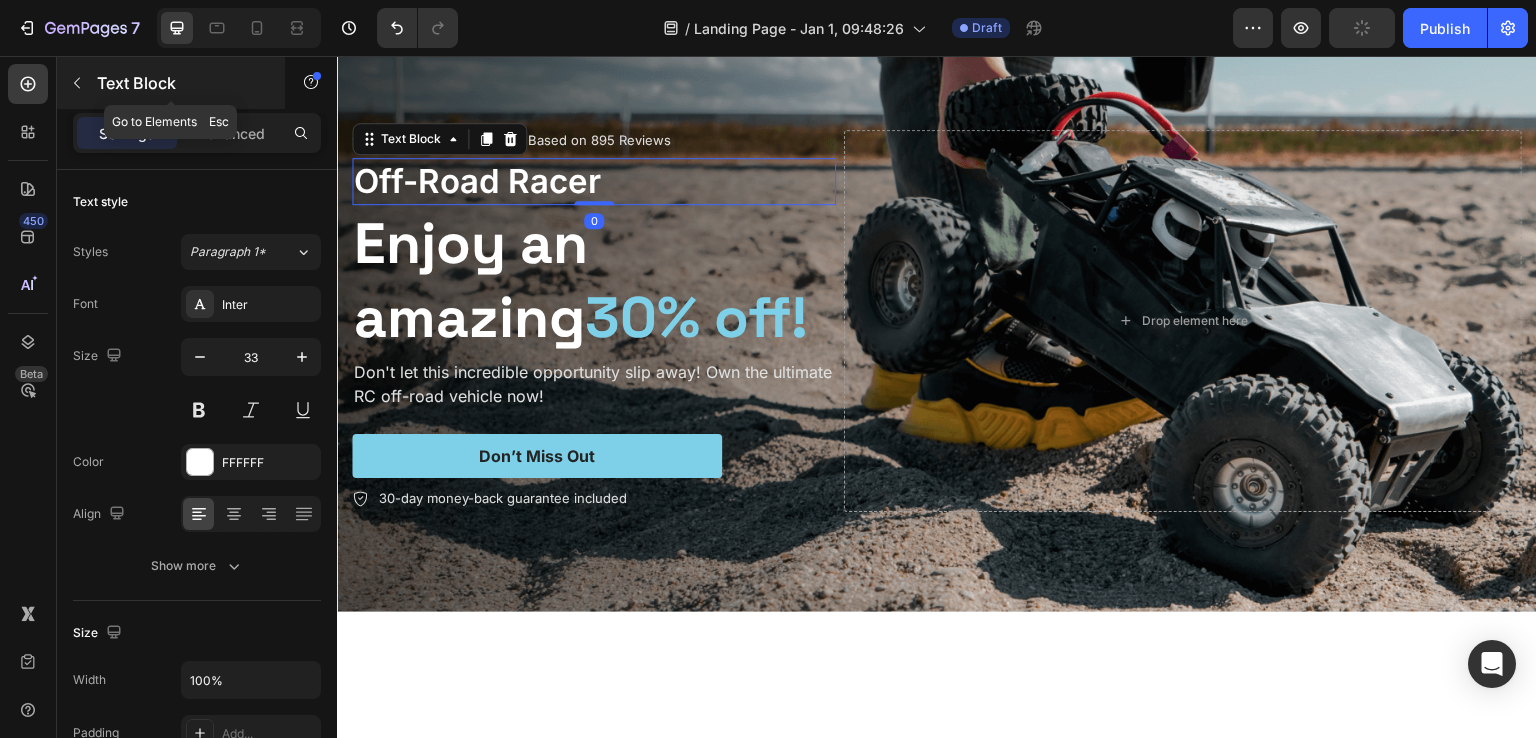 click at bounding box center [77, 83] 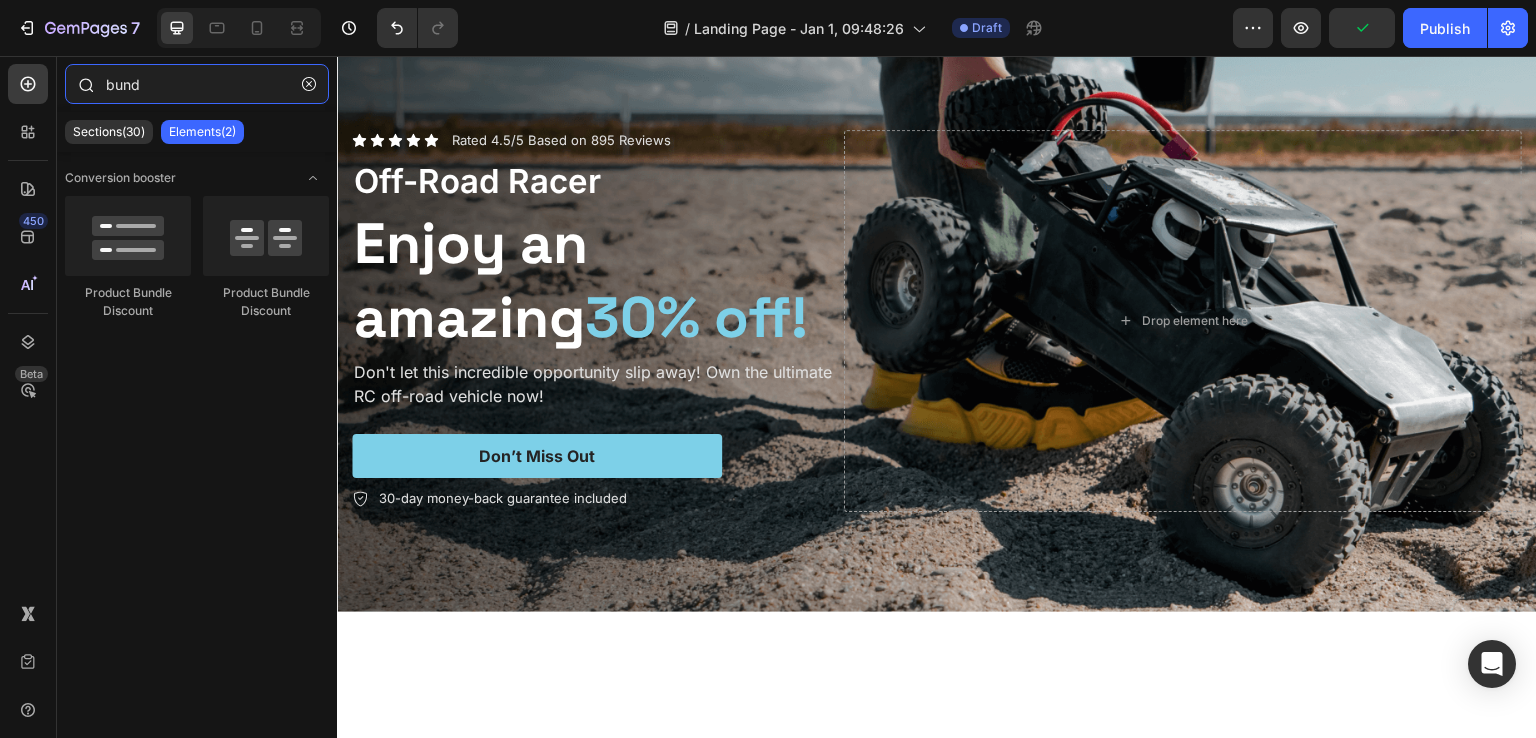 click on "bund" at bounding box center [197, 84] 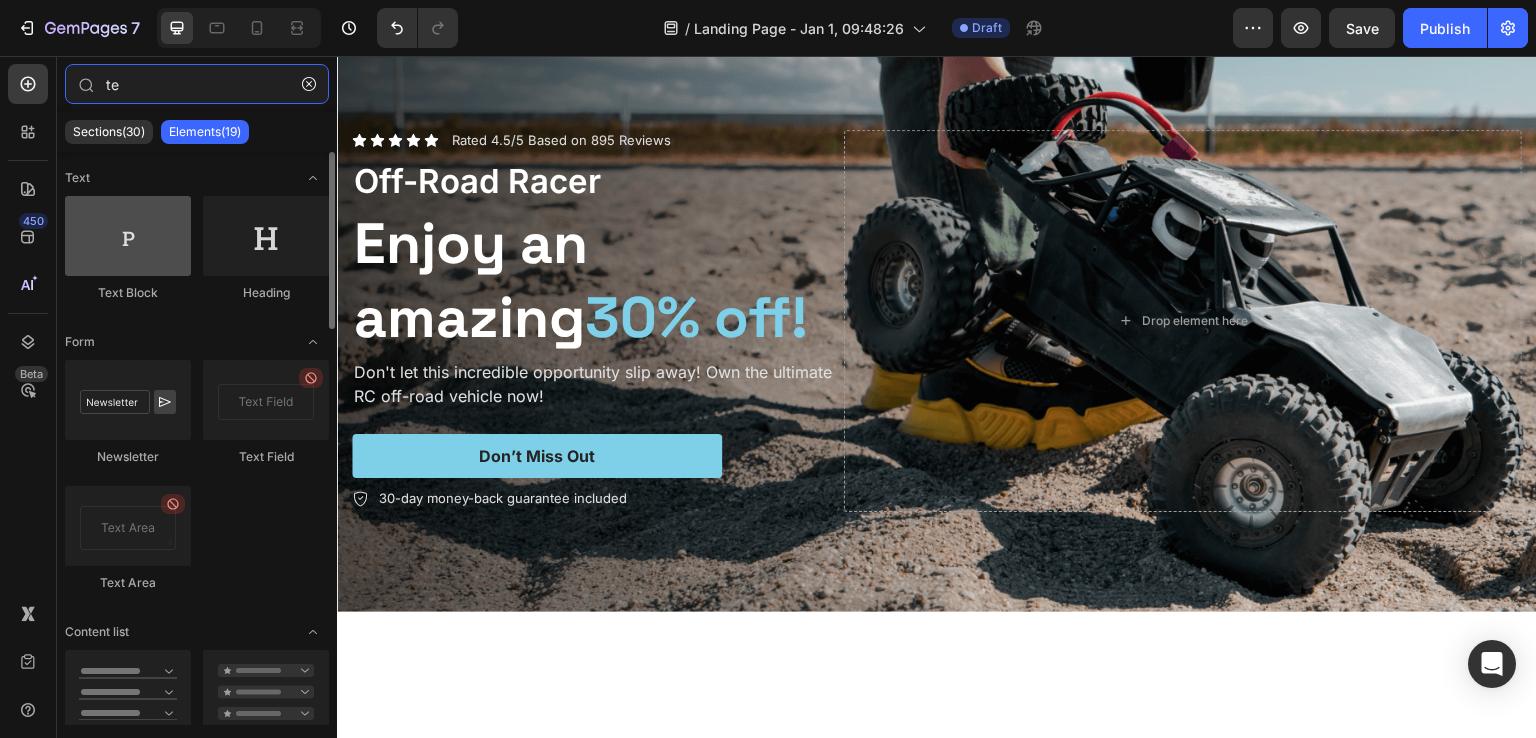 type on "te" 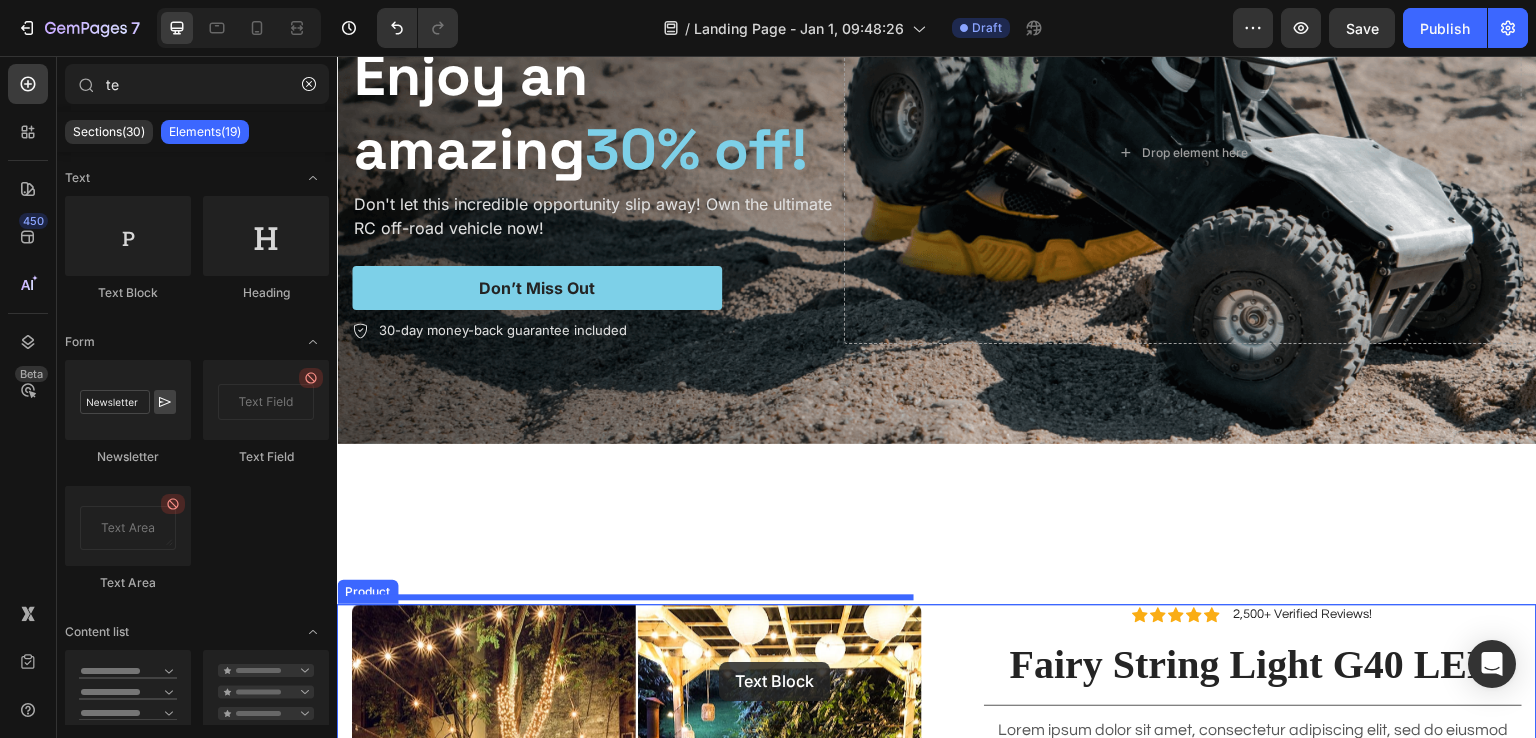 scroll, scrollTop: 284, scrollLeft: 0, axis: vertical 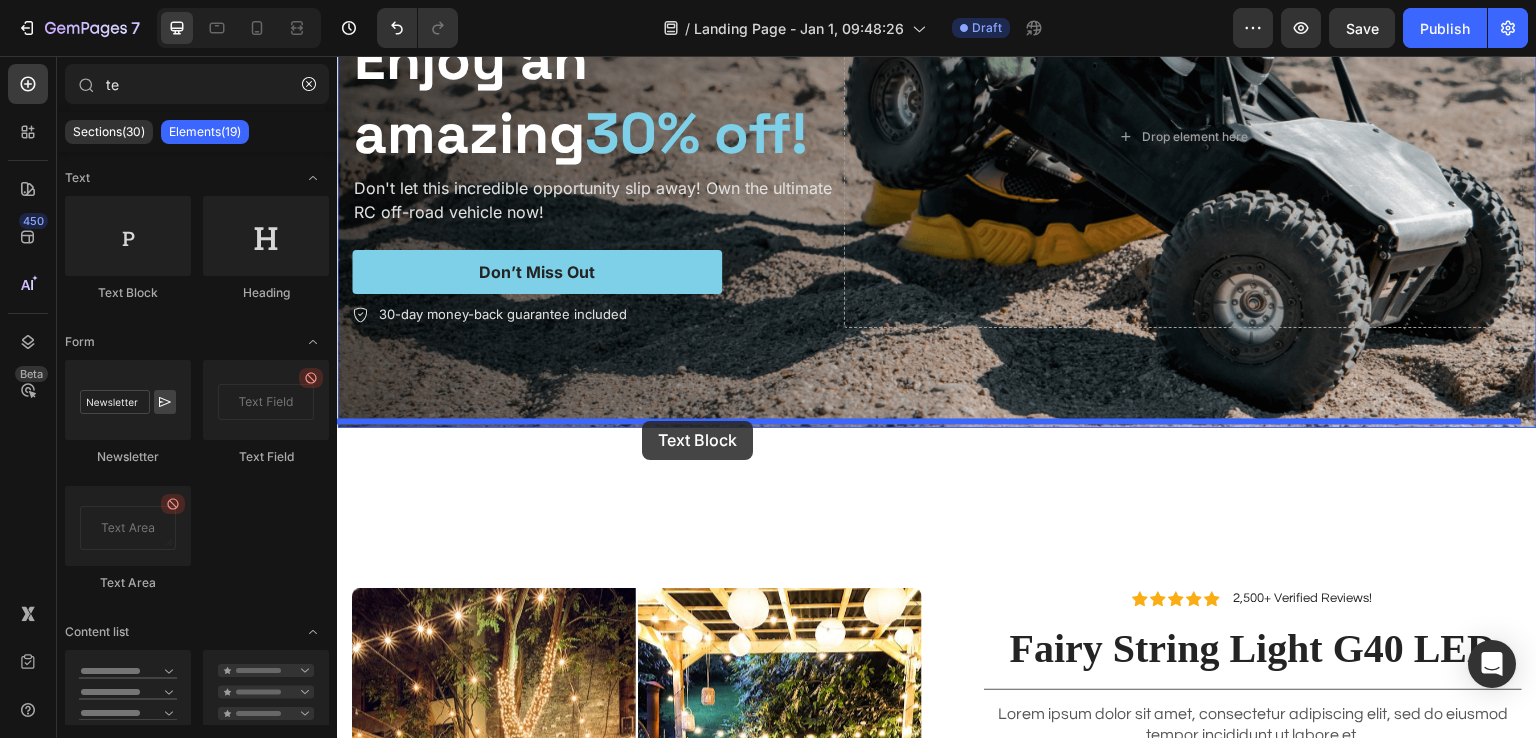 drag, startPoint x: 527, startPoint y: 325, endPoint x: 642, endPoint y: 421, distance: 149.8032 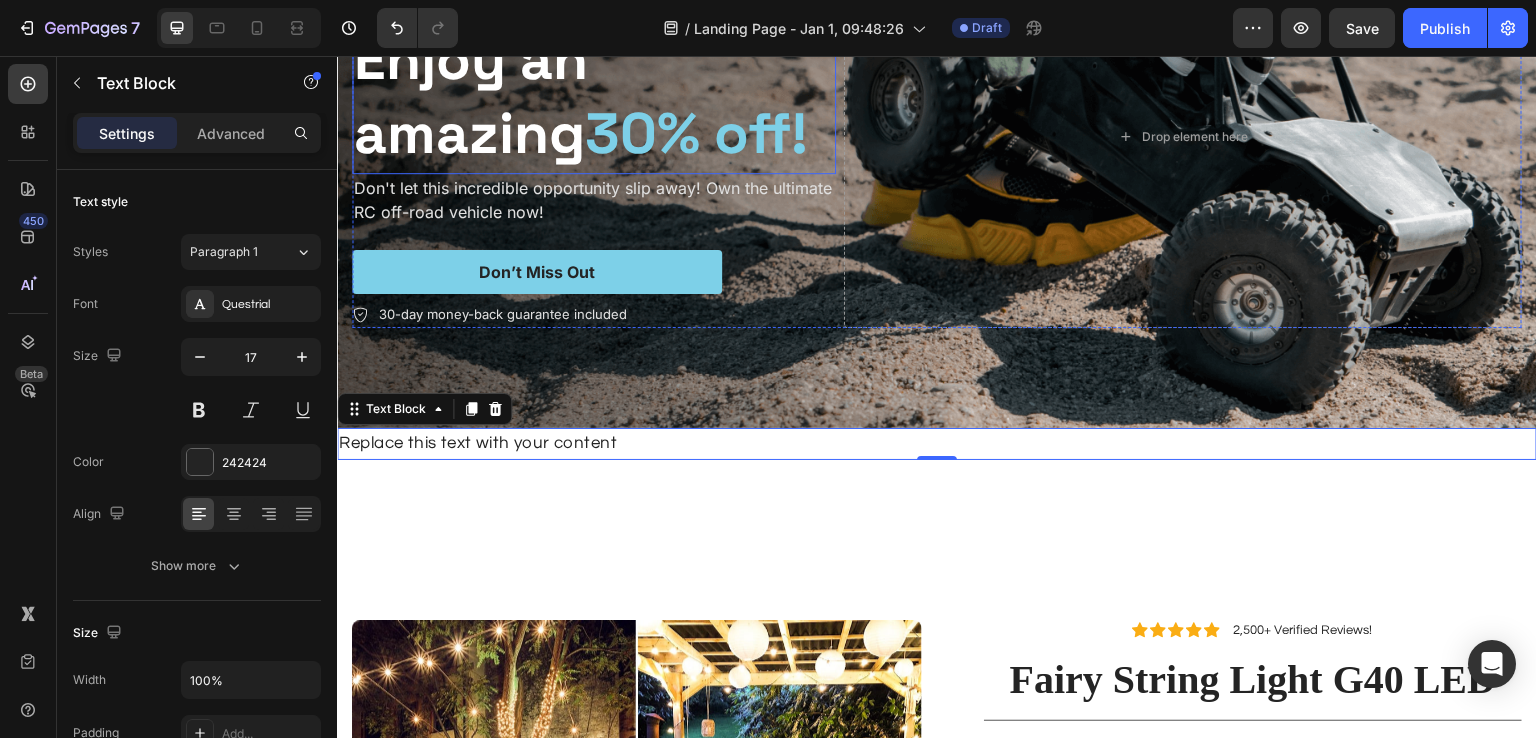 click on "30% off!" at bounding box center (696, 133) 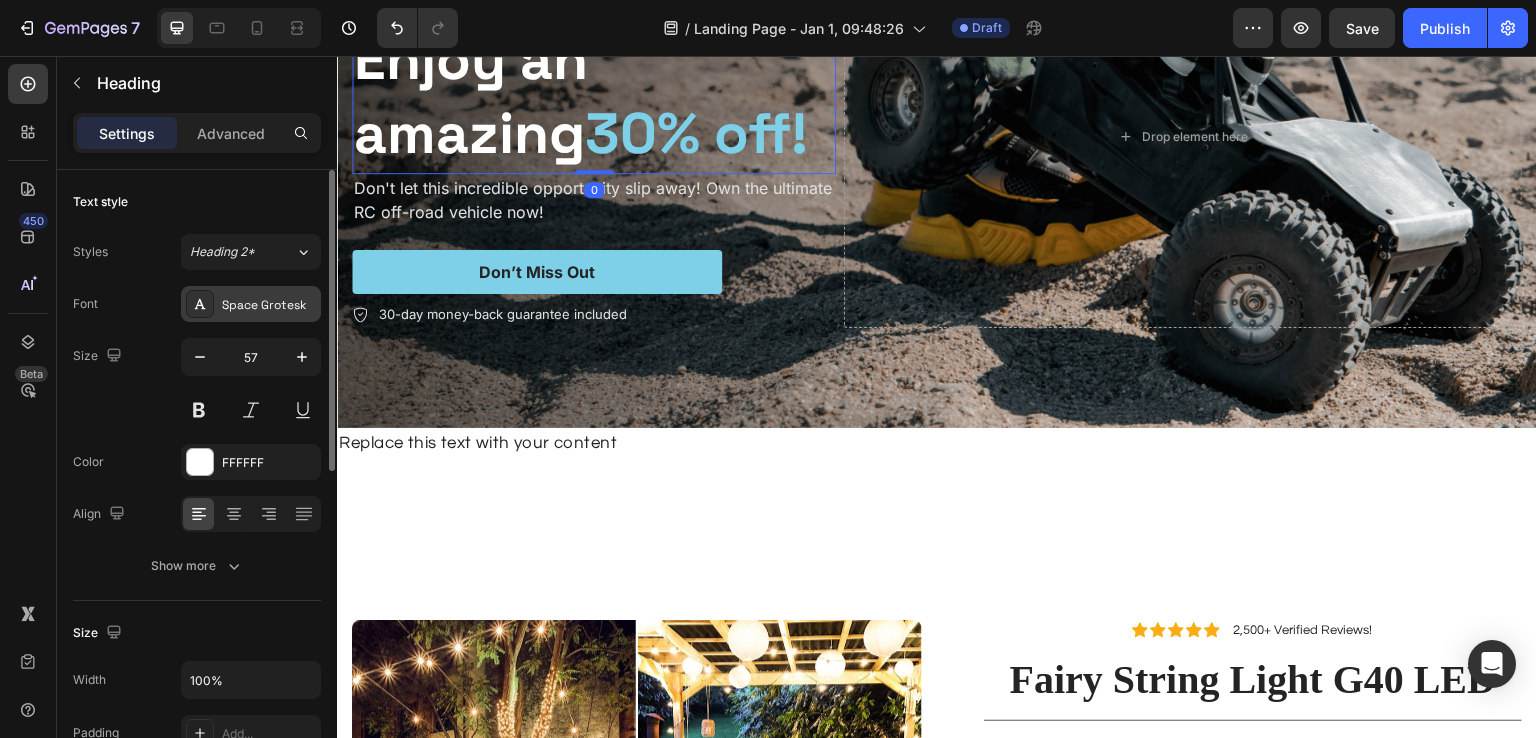 click on "Space Grotesk" at bounding box center (269, 305) 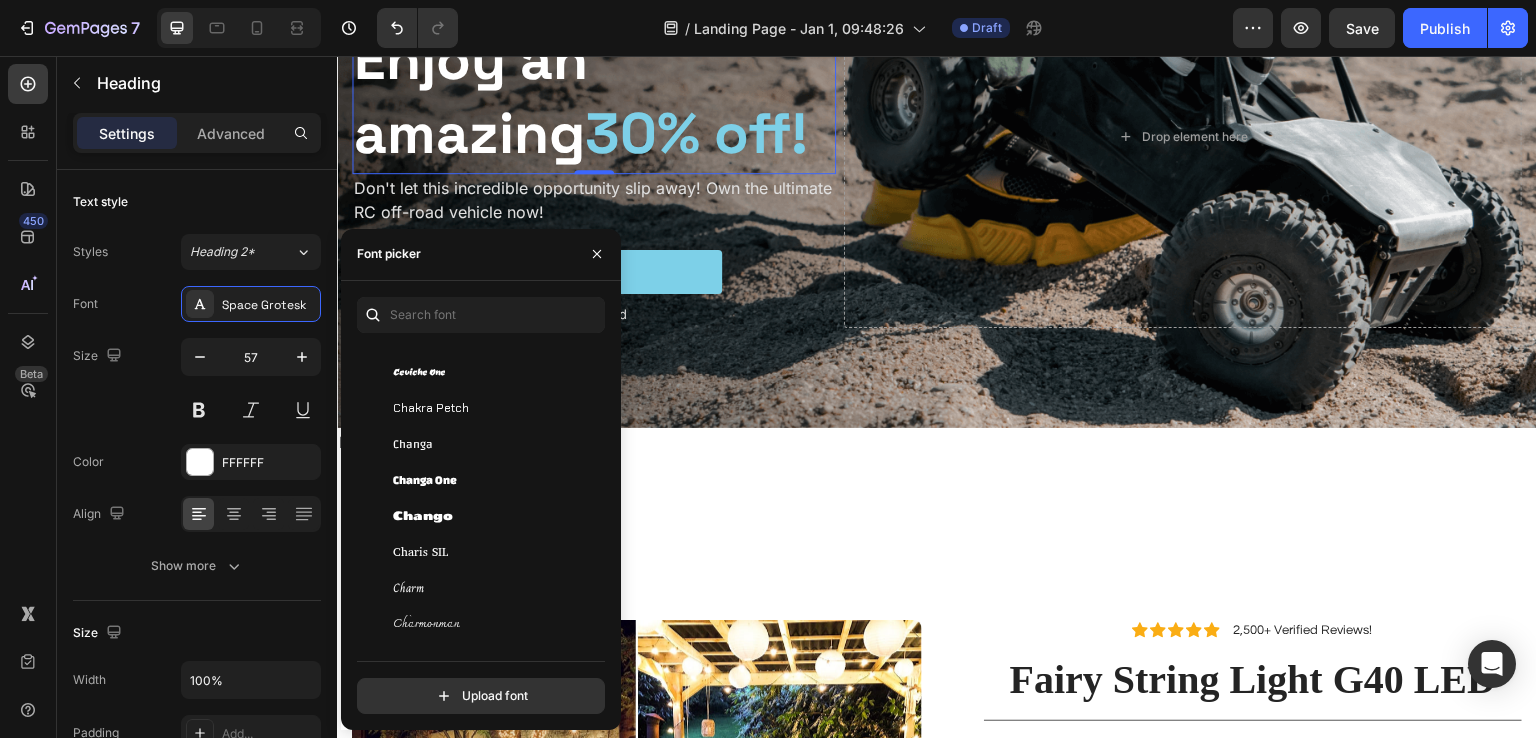 scroll, scrollTop: 3400, scrollLeft: 0, axis: vertical 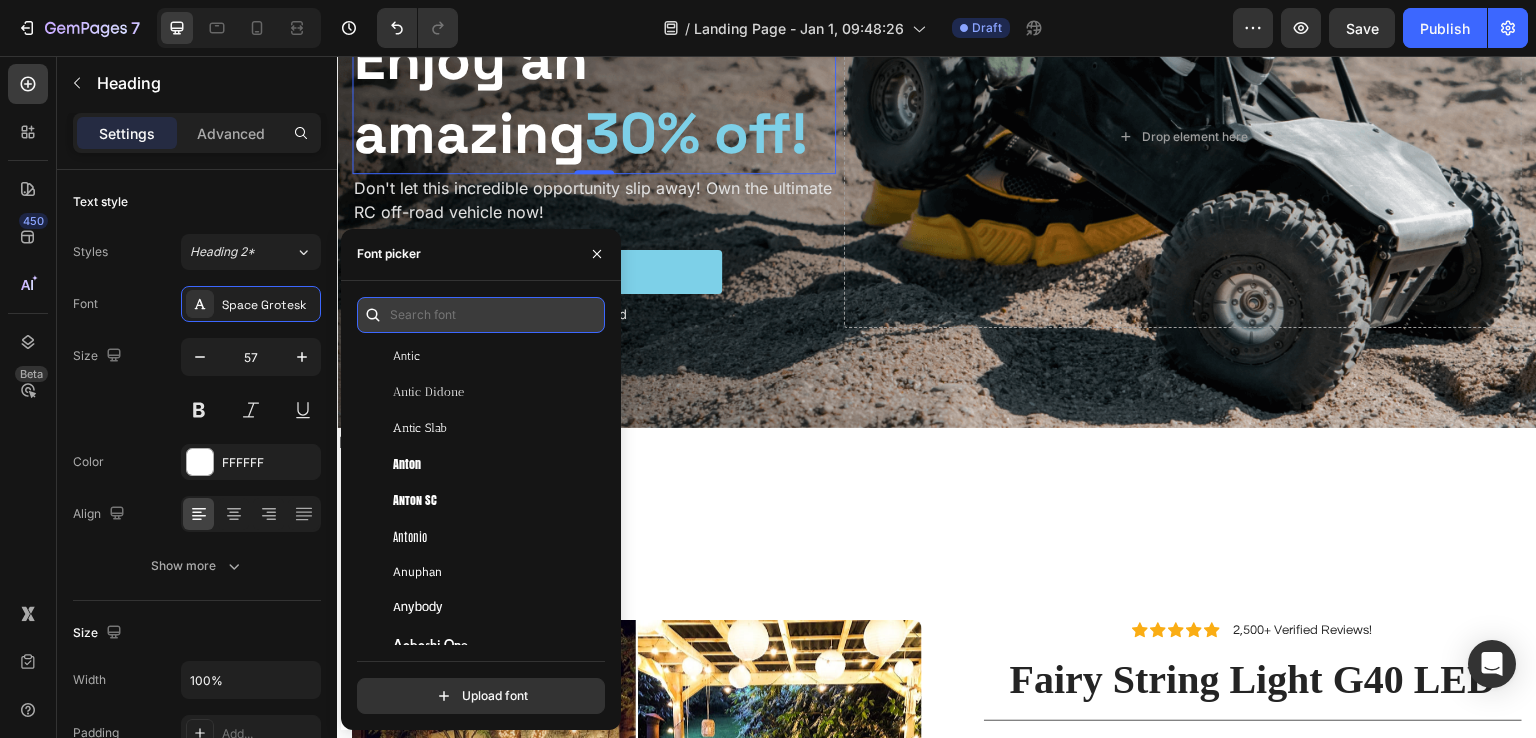 click at bounding box center (481, 315) 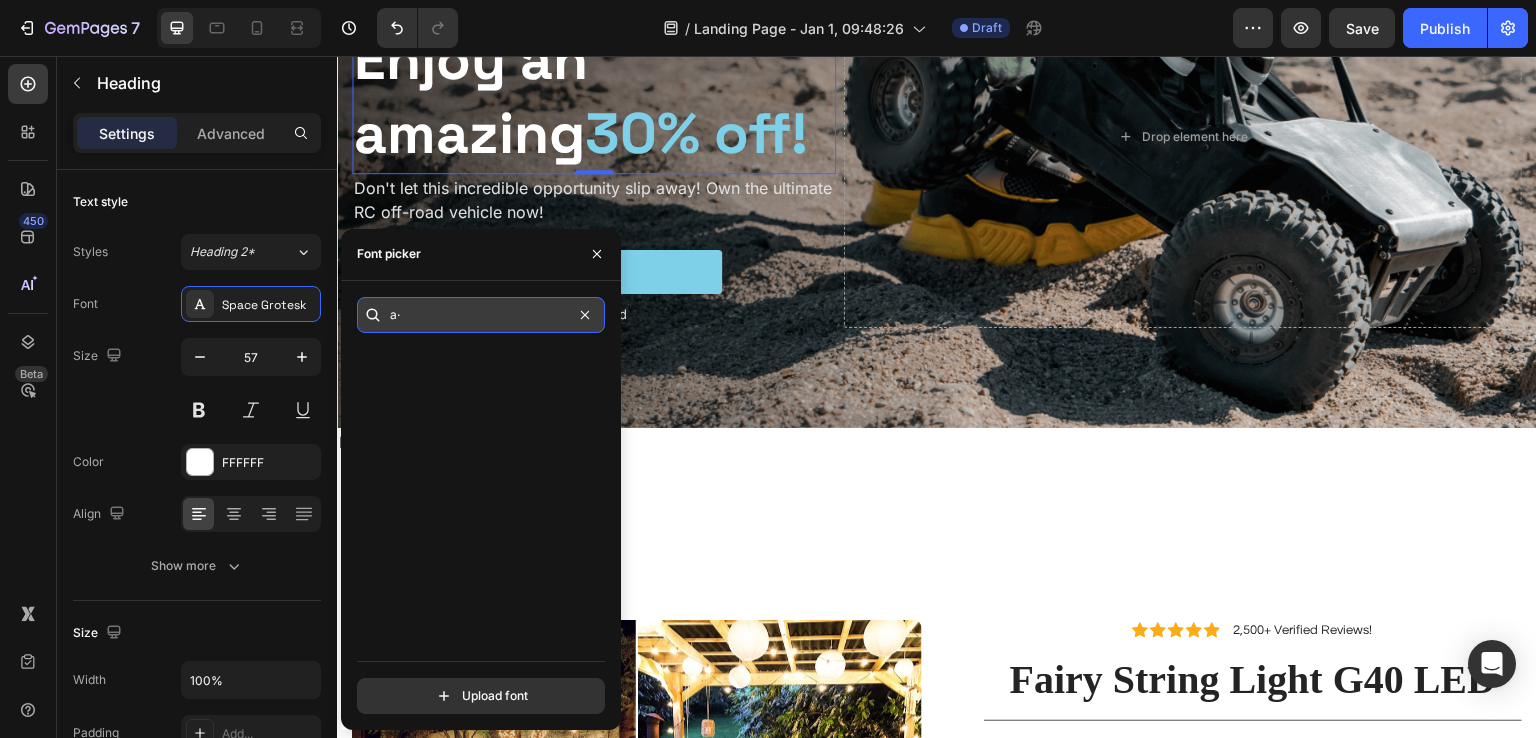 type on "a" 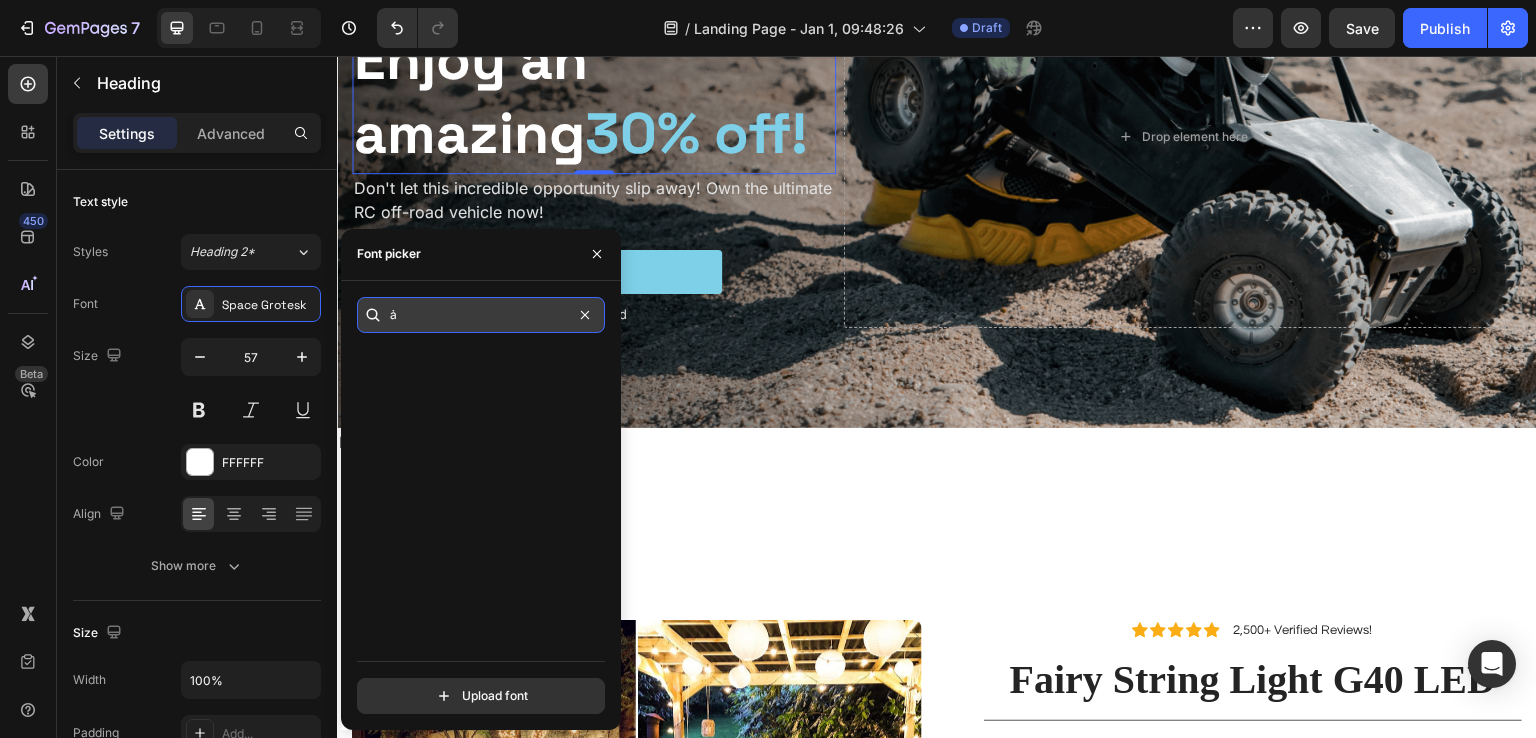 scroll, scrollTop: 0, scrollLeft: 0, axis: both 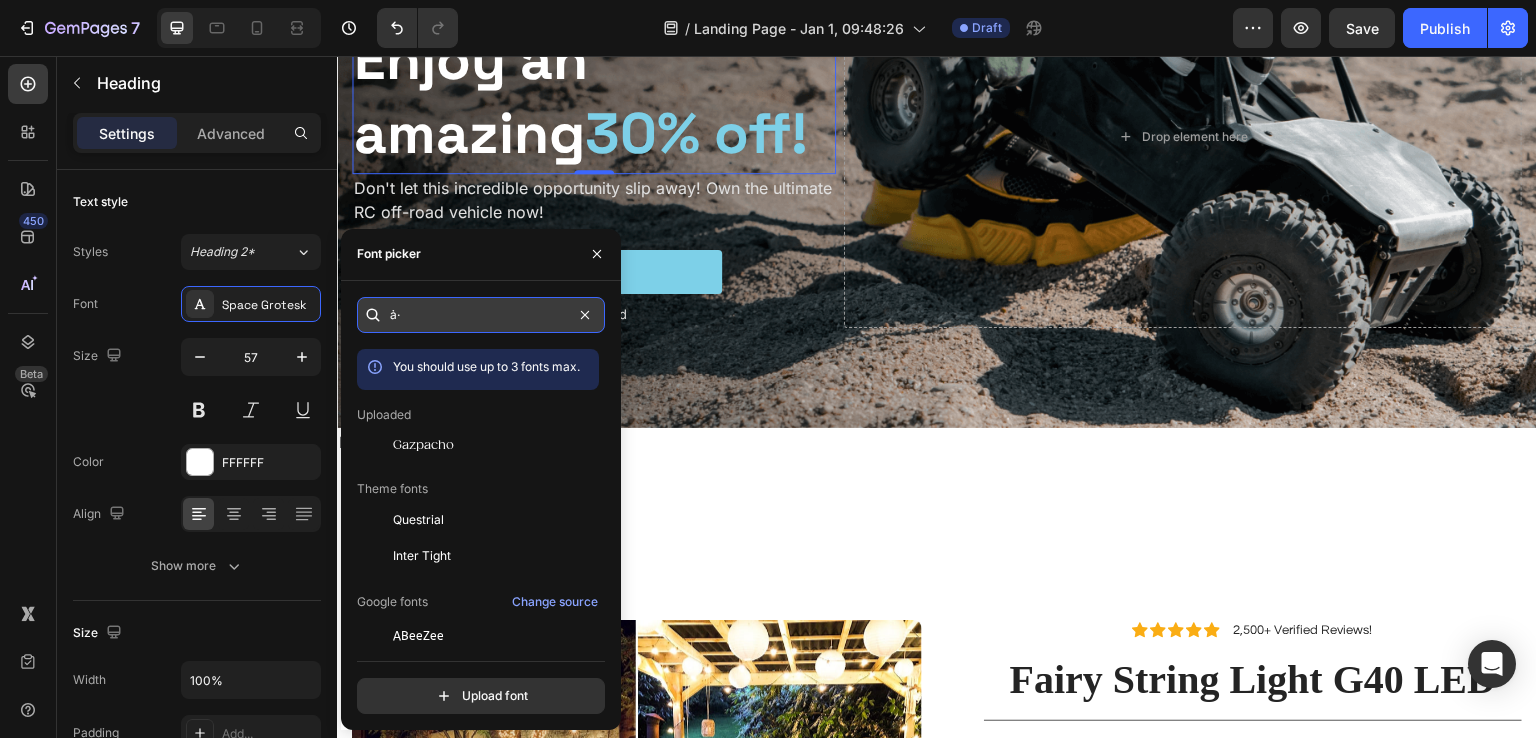 type on "ả" 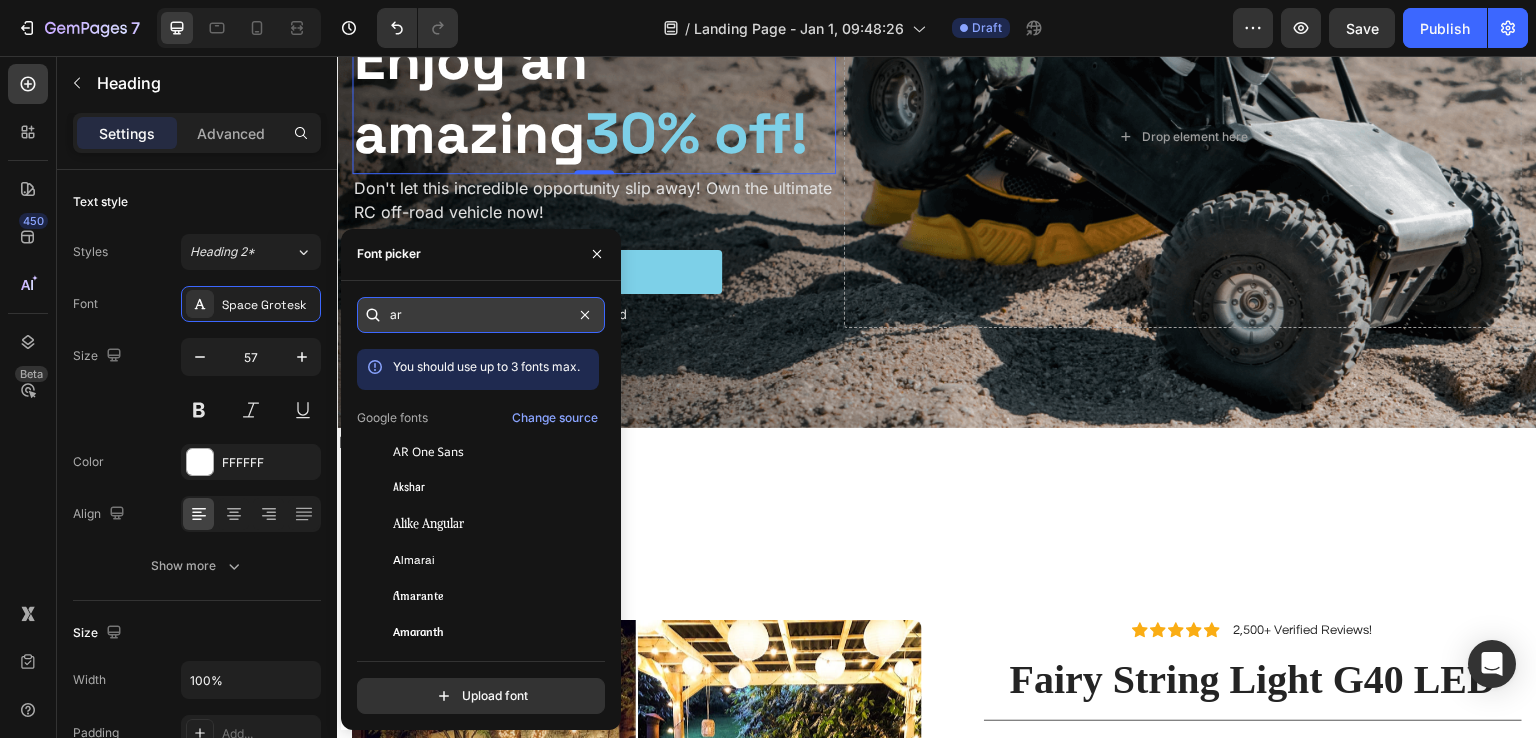 type on "a" 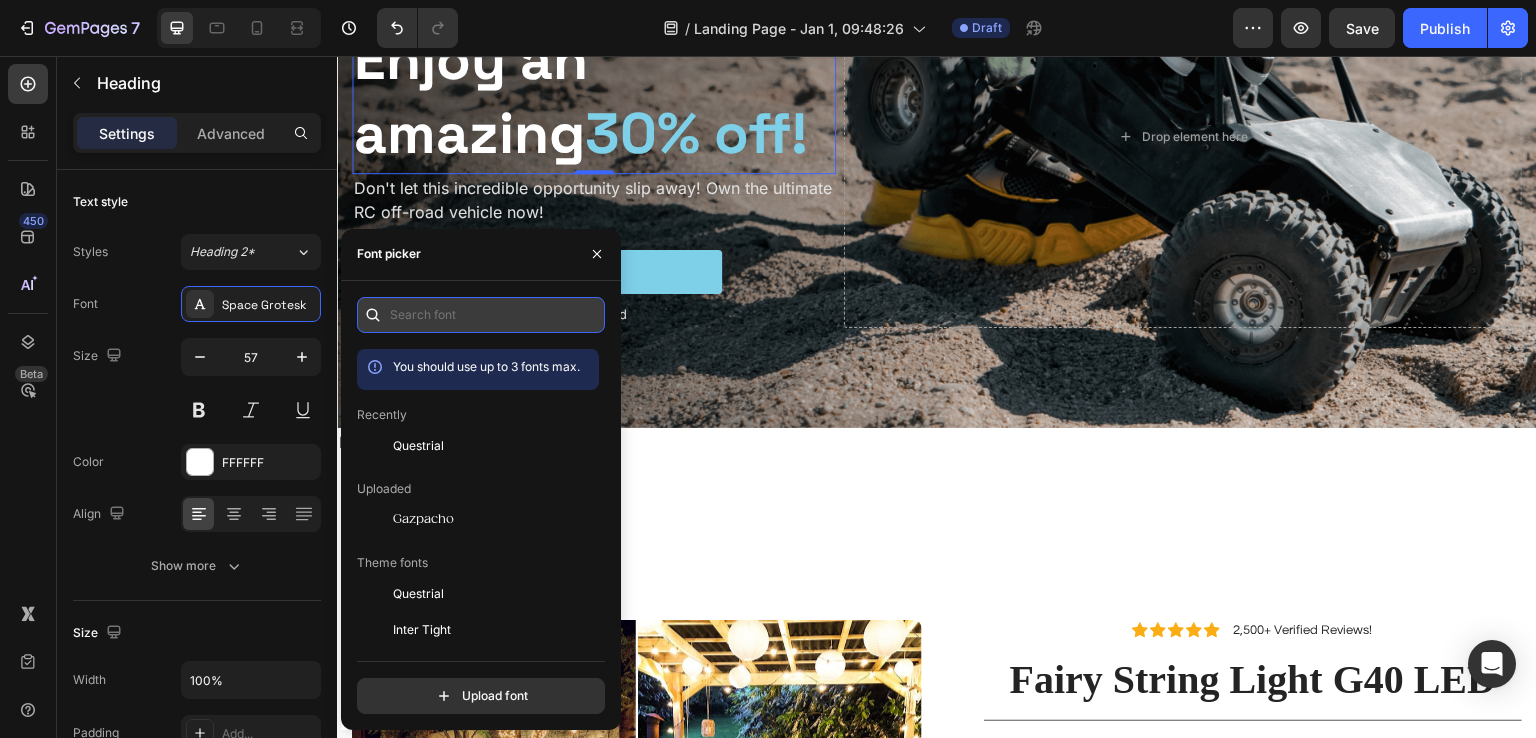 type on "i" 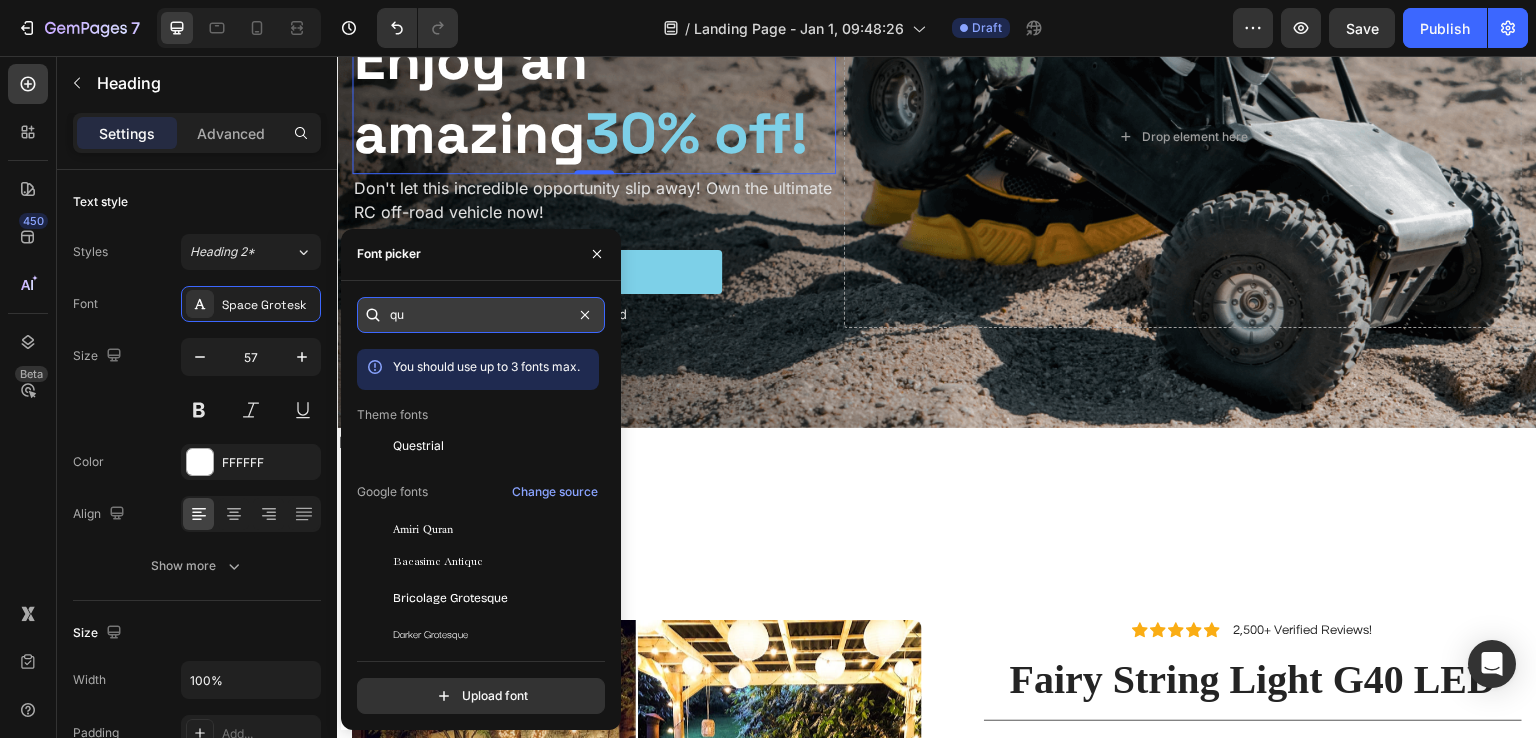 type on "q" 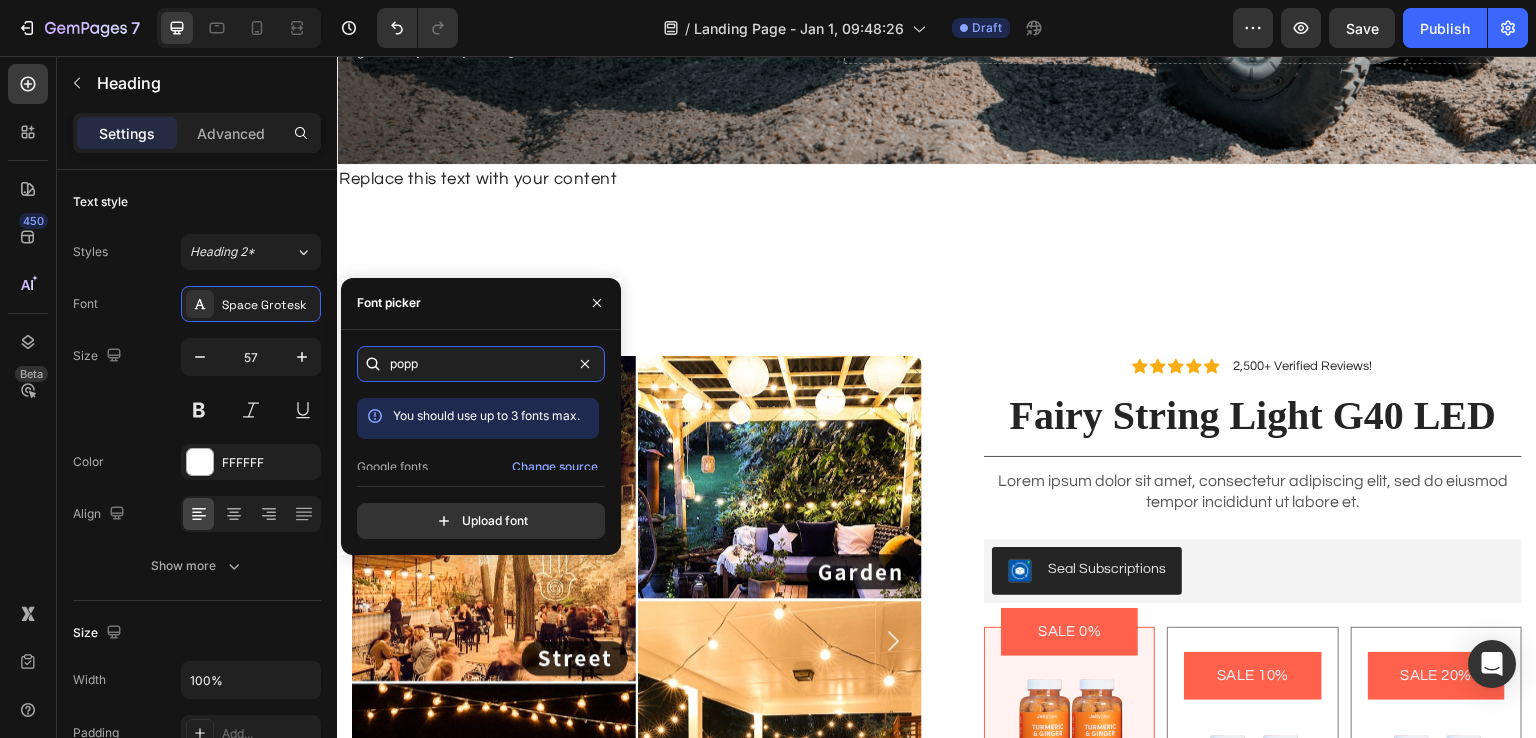 scroll, scrollTop: 584, scrollLeft: 0, axis: vertical 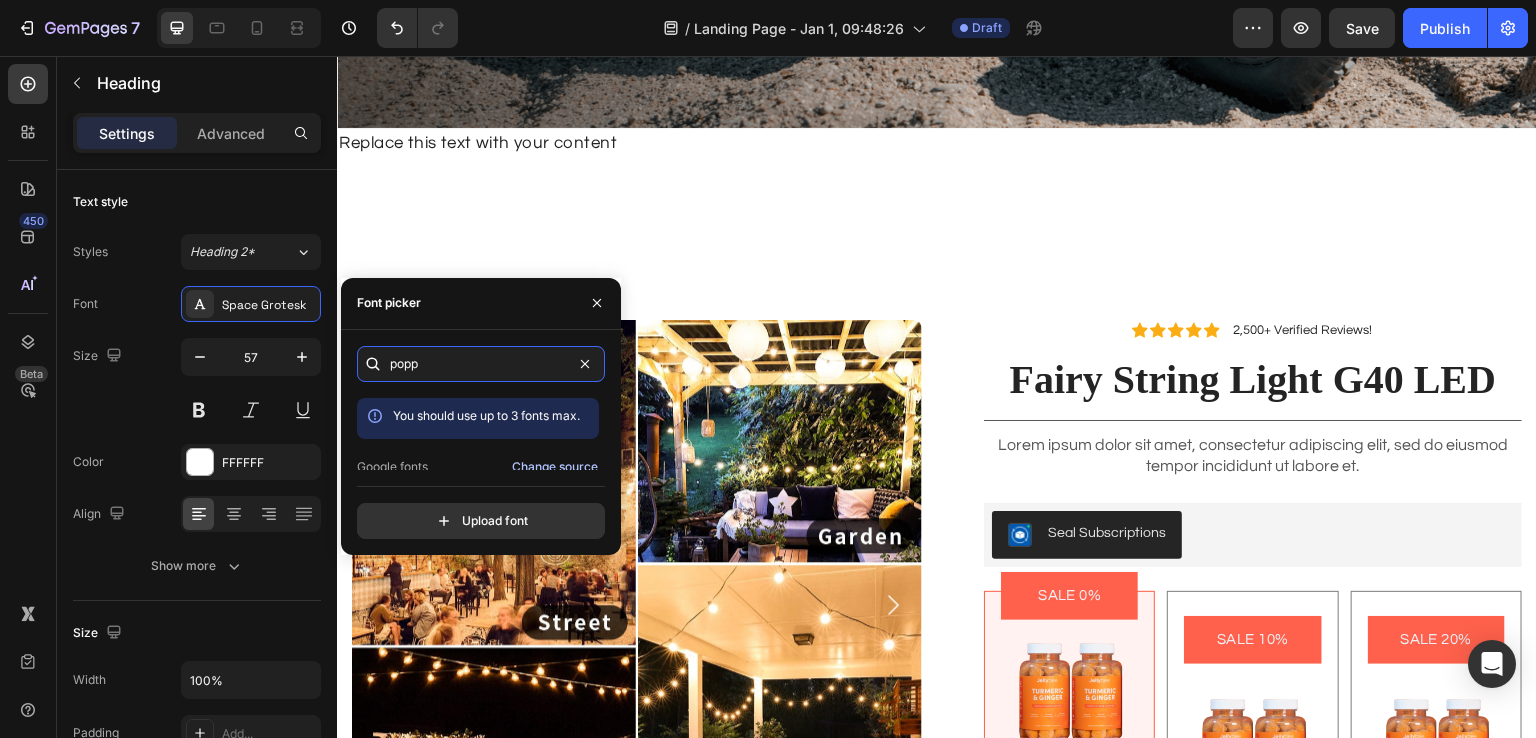 type on "popp" 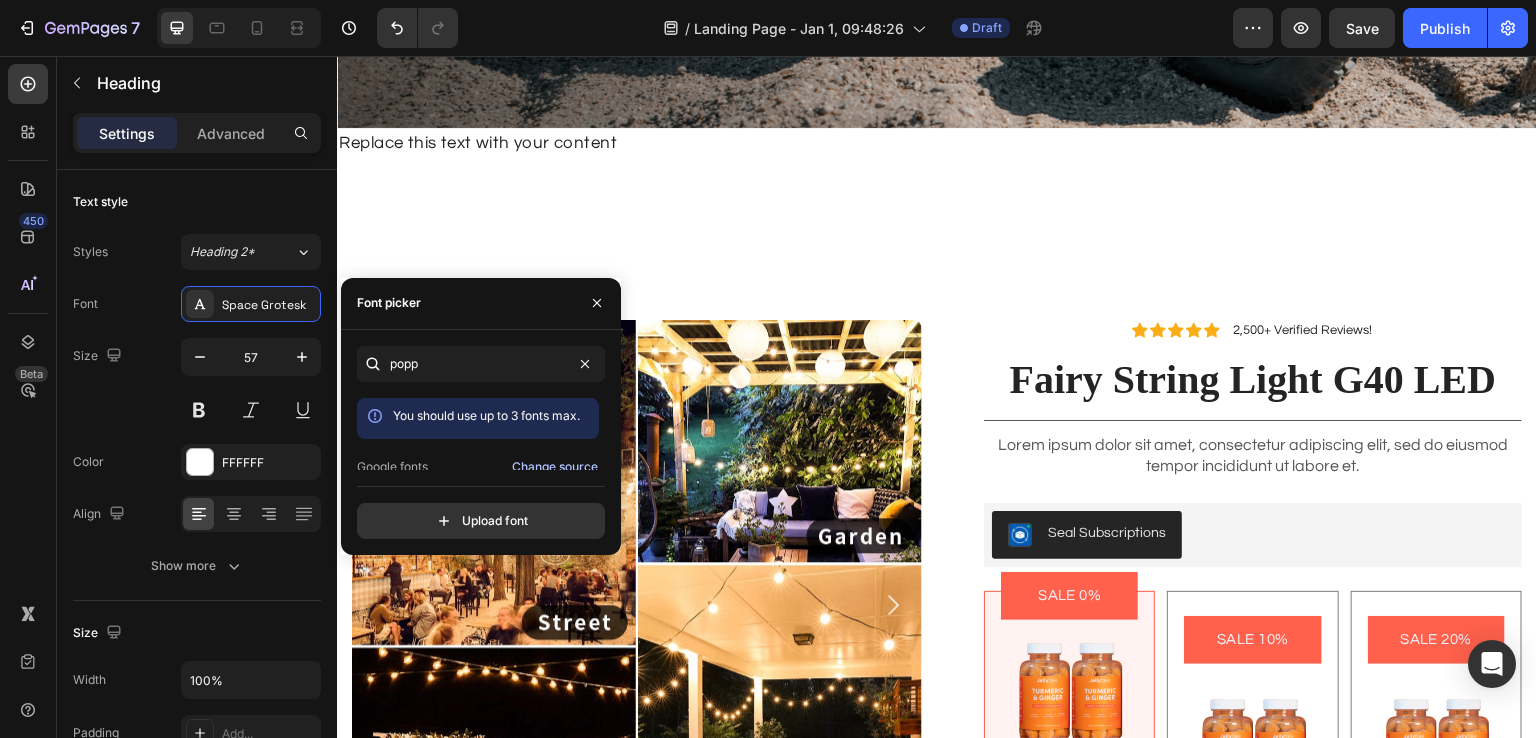 click on "Change source" at bounding box center (555, 467) 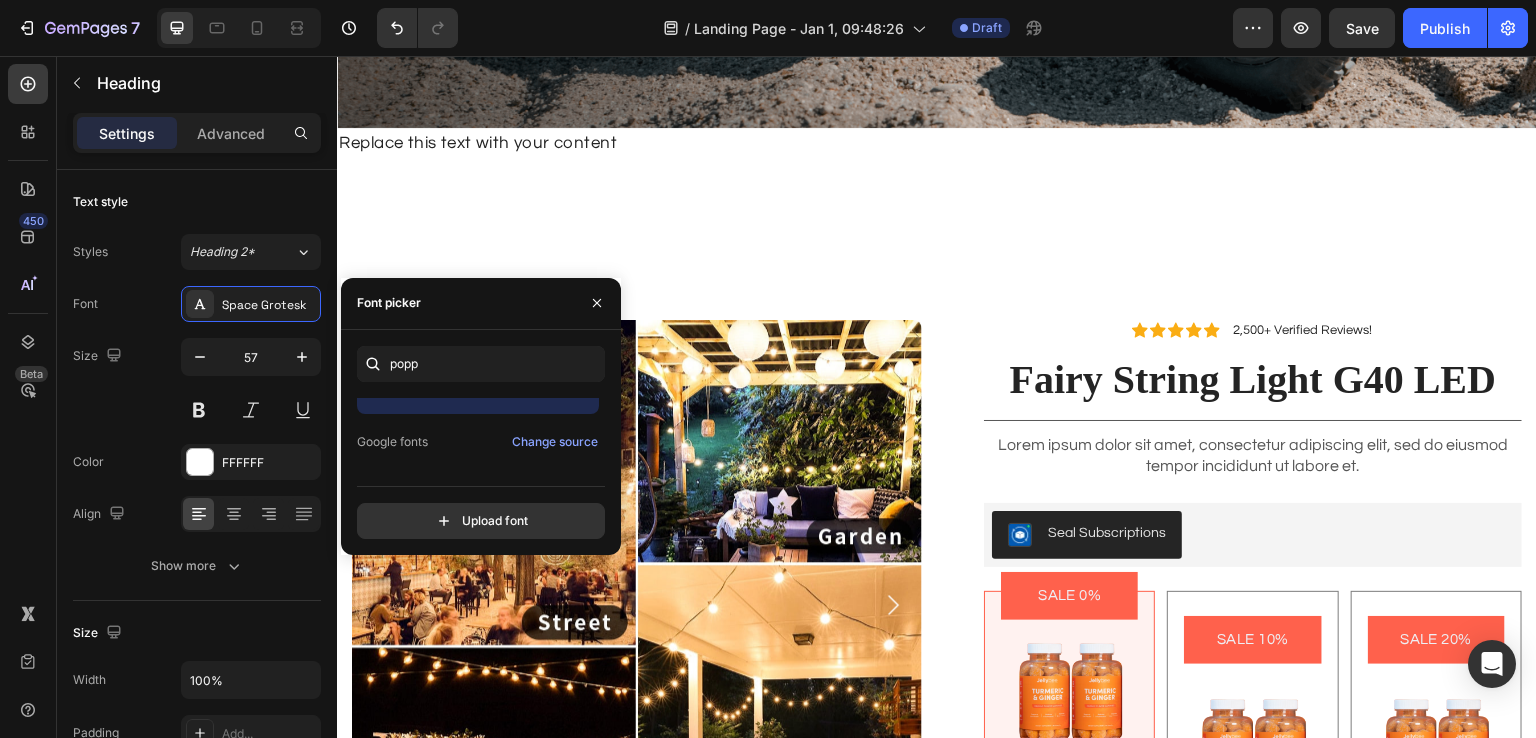 scroll, scrollTop: 49, scrollLeft: 0, axis: vertical 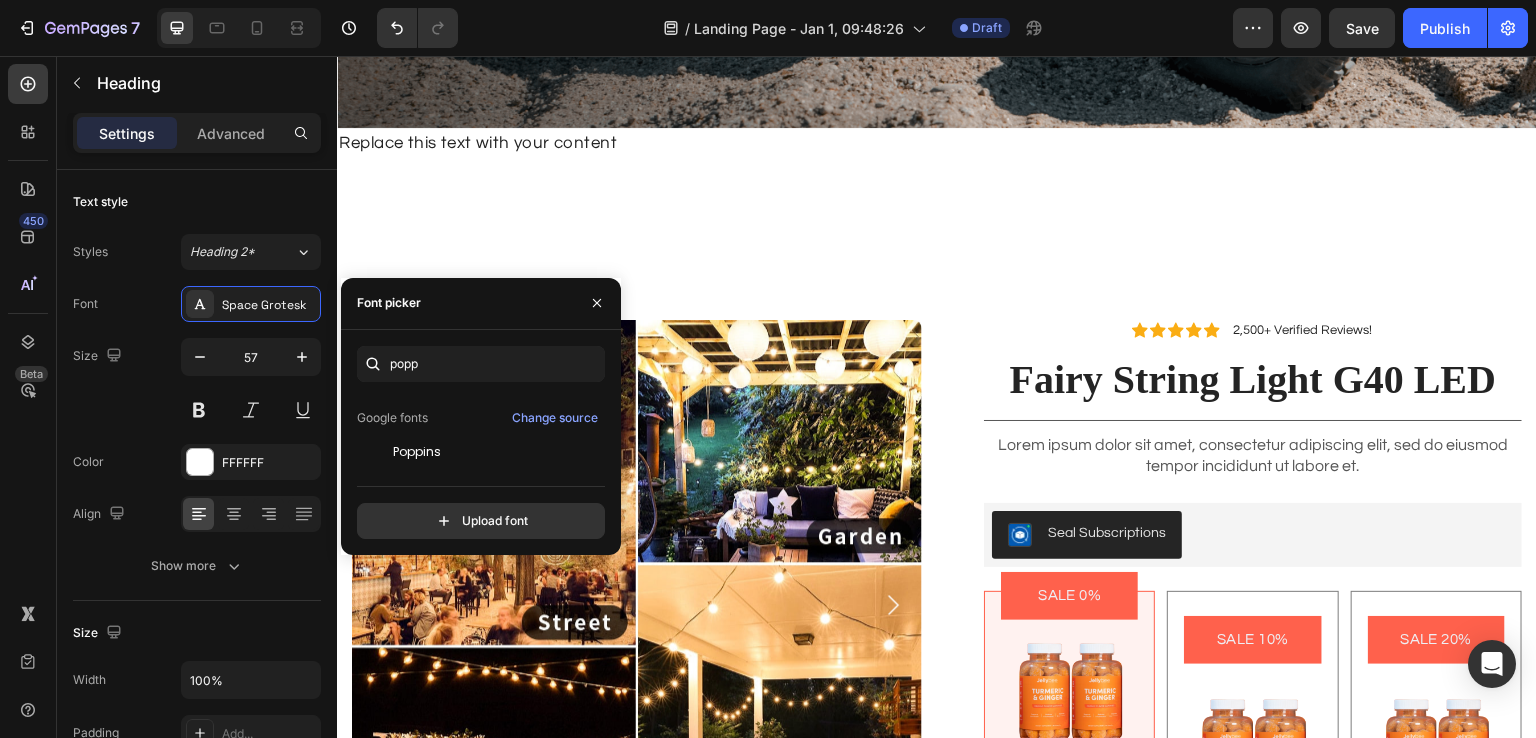 type 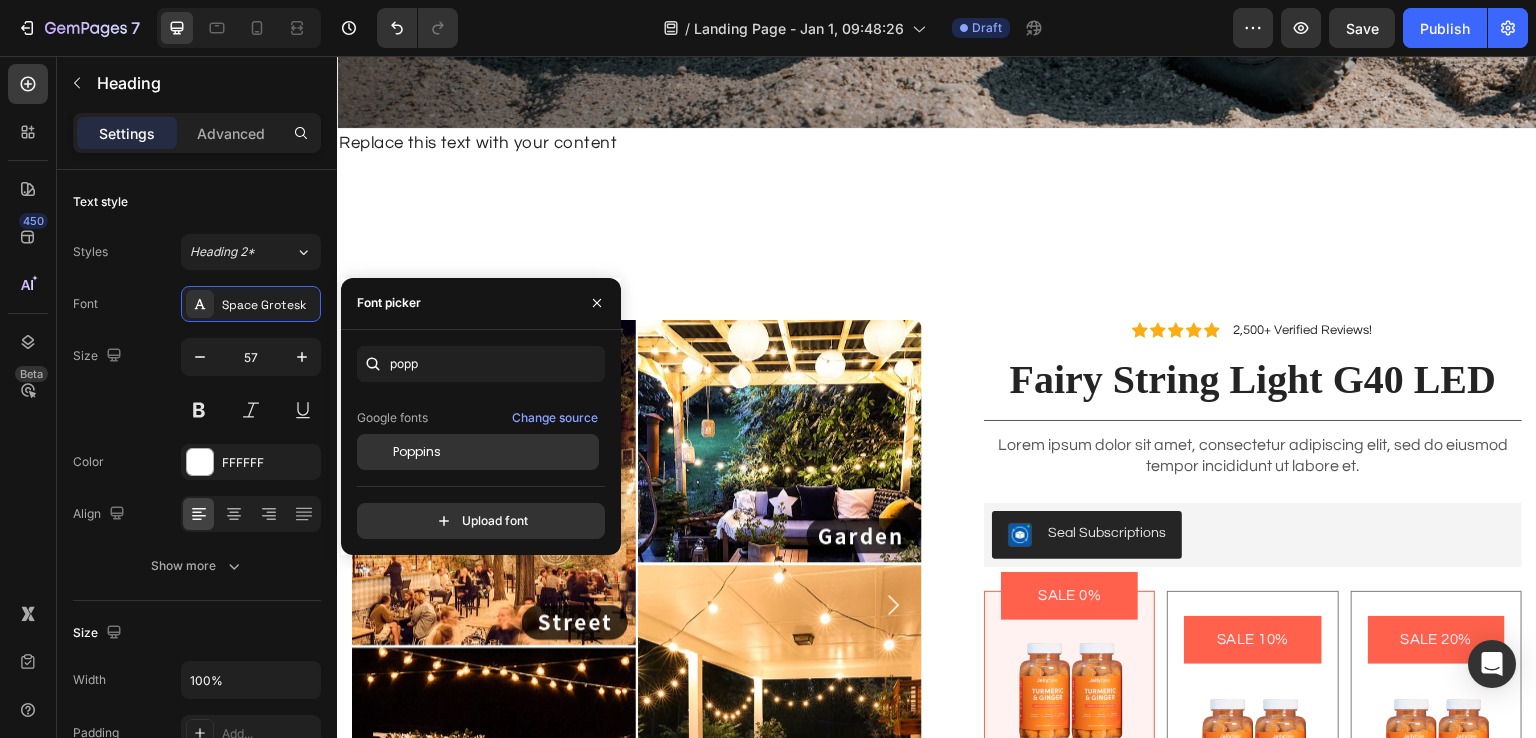 click on "Poppins" 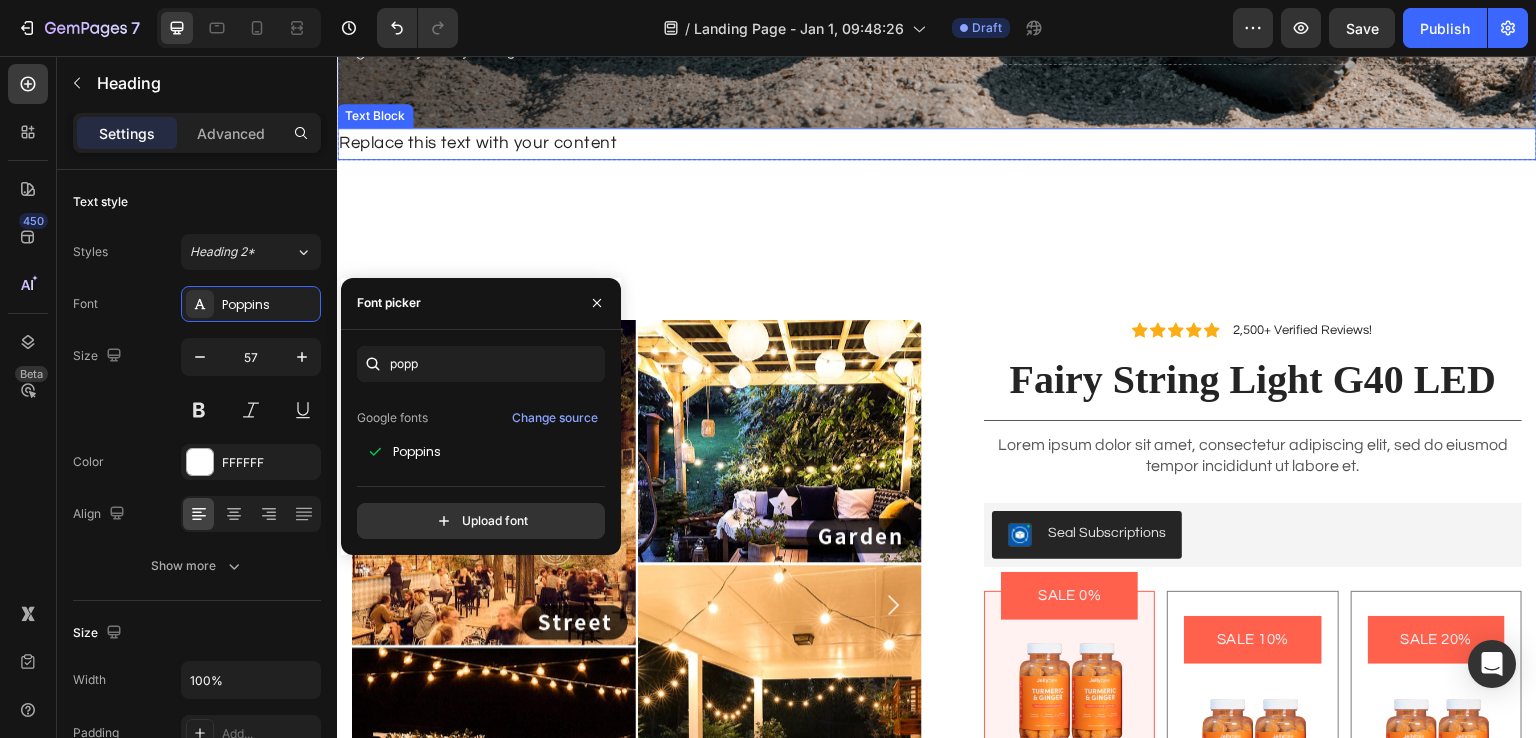click on "Replace this text with your content" at bounding box center [937, 143] 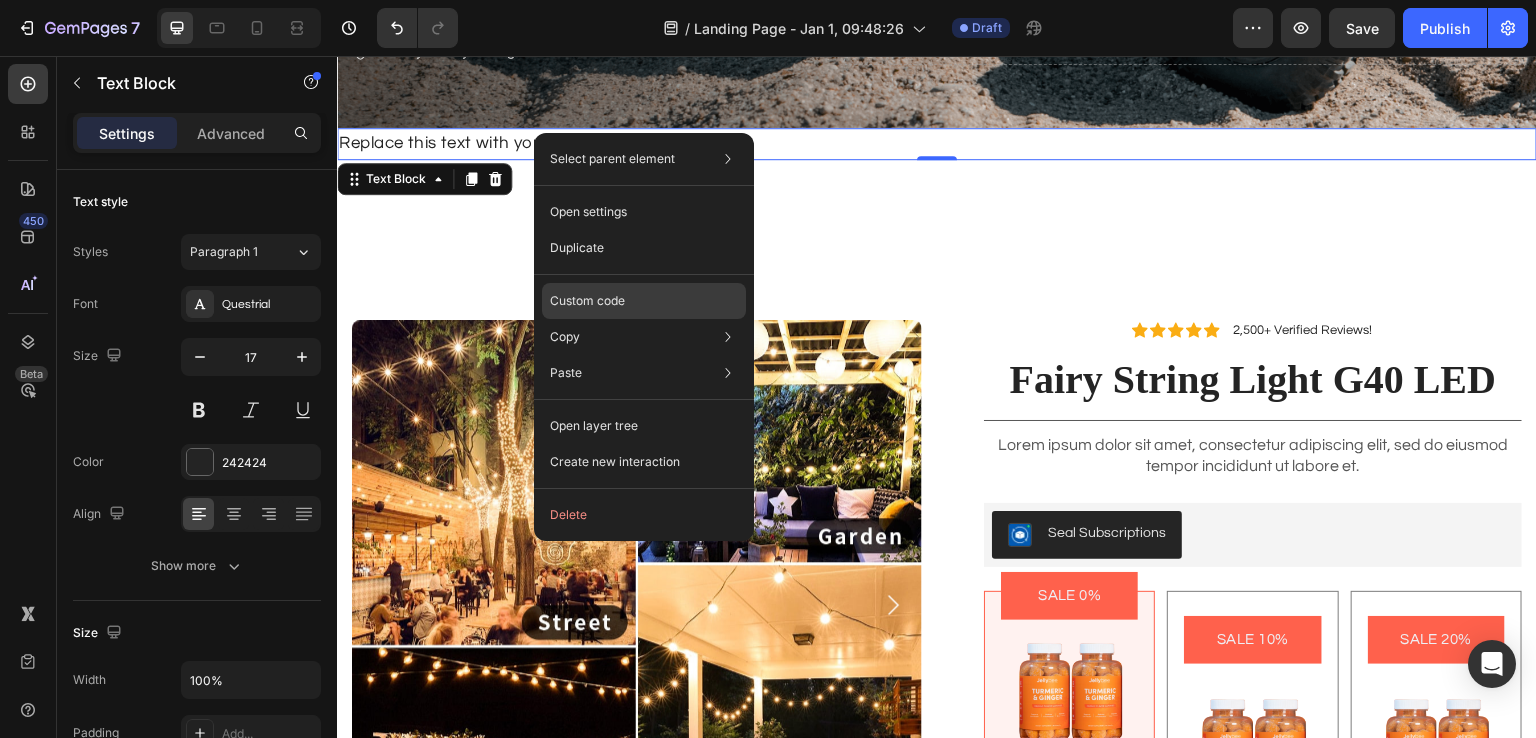 click on "Custom code" at bounding box center [587, 301] 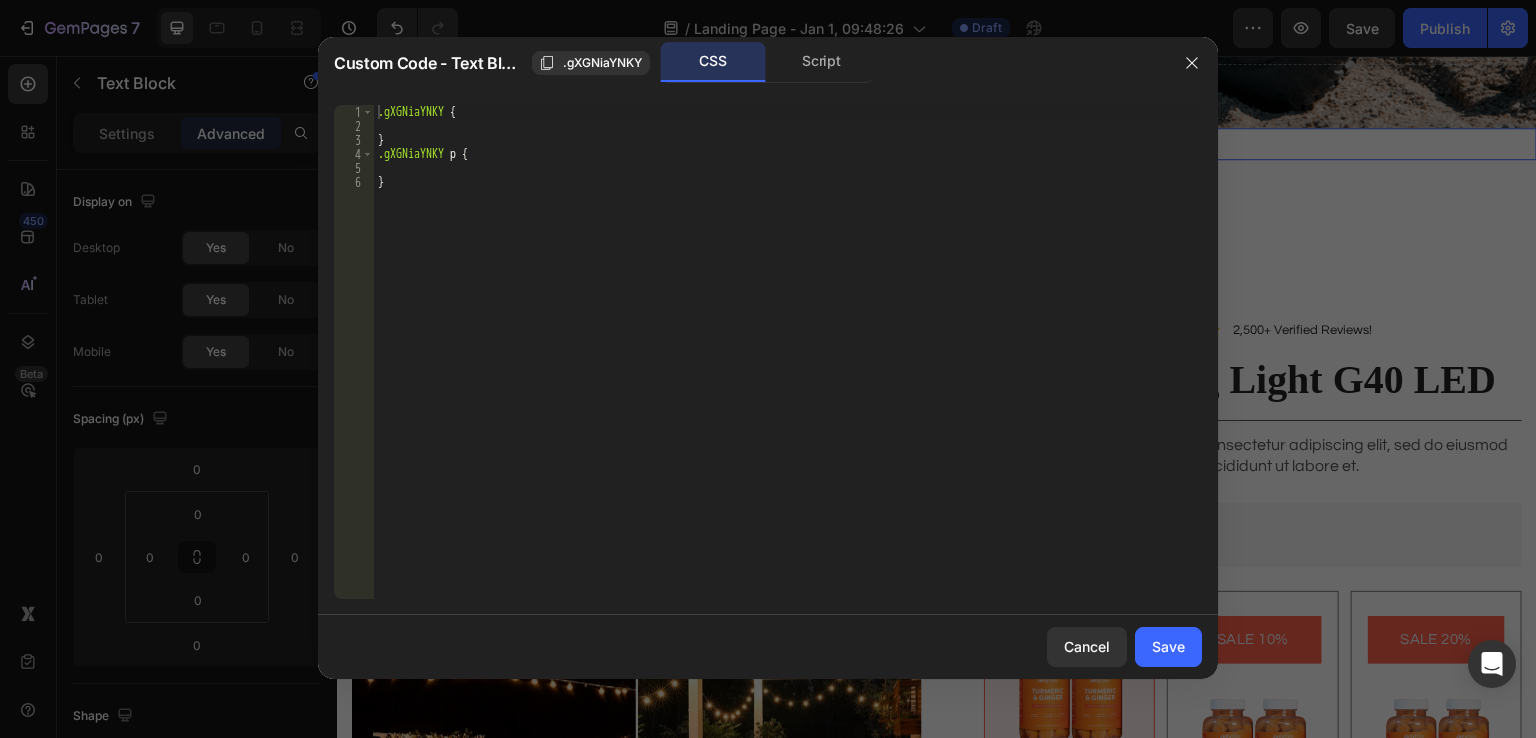 click on ".gXGNiaYNKY   { } .gXGNiaYNKY   p   { }" at bounding box center [788, 366] 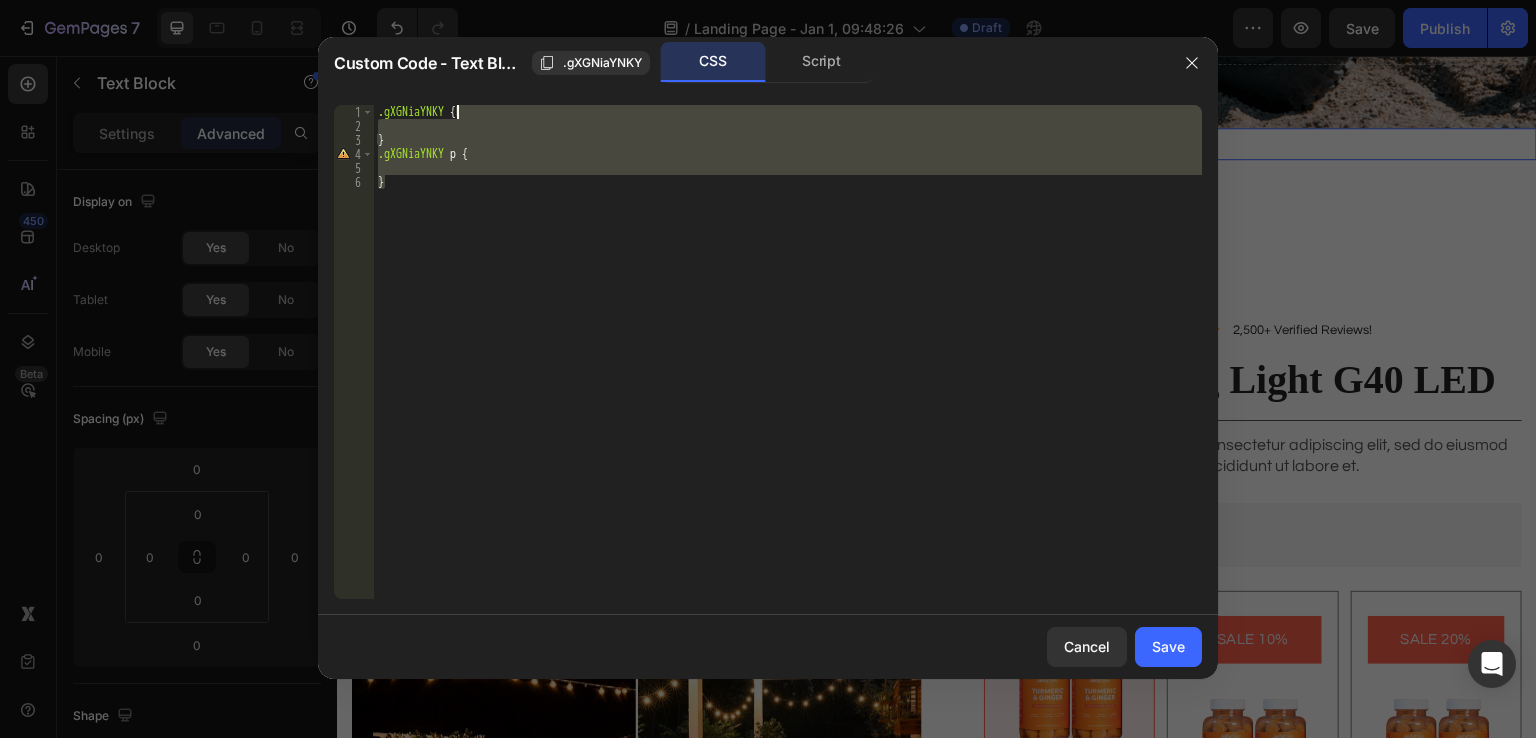 drag, startPoint x: 456, startPoint y: 197, endPoint x: 459, endPoint y: 109, distance: 88.051125 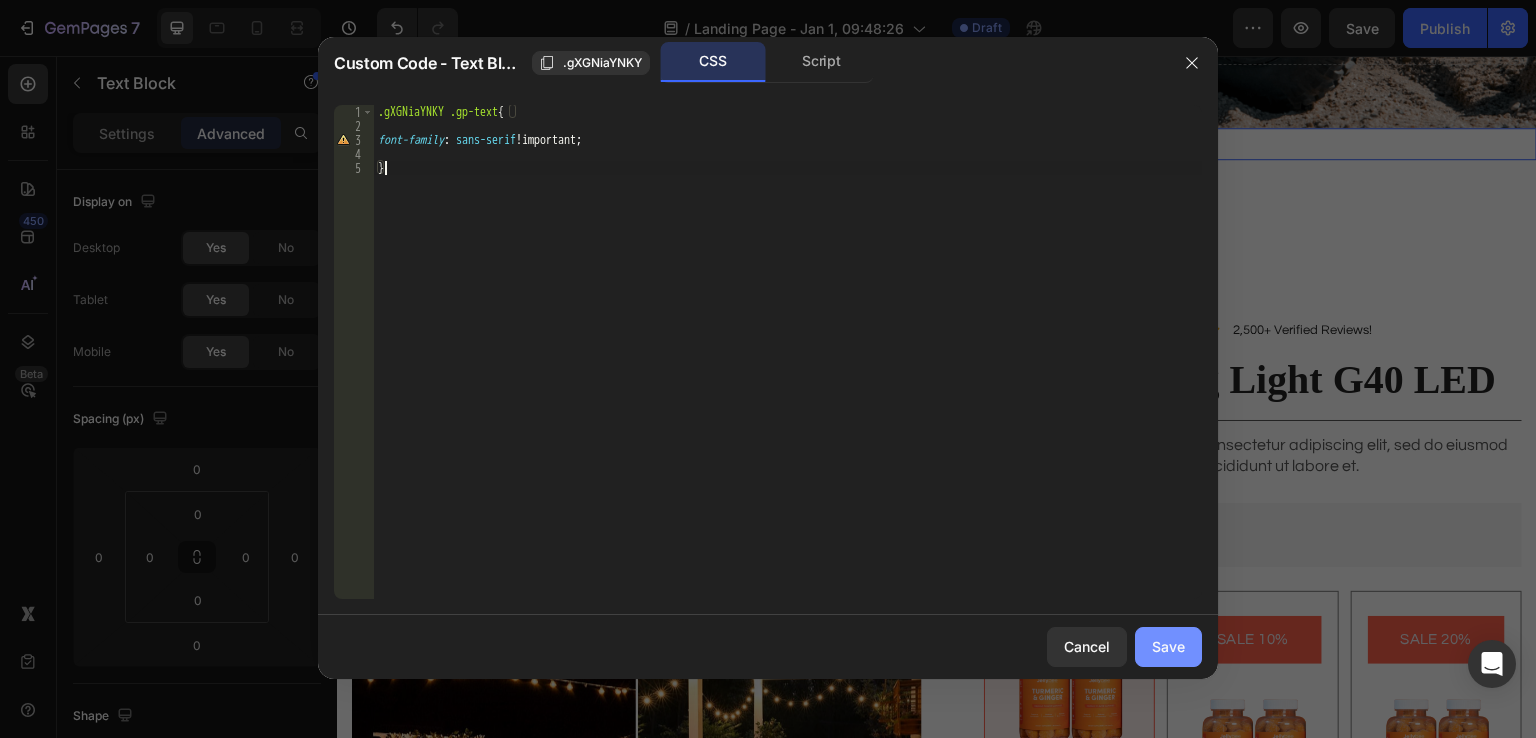 click on "Save" at bounding box center [1168, 646] 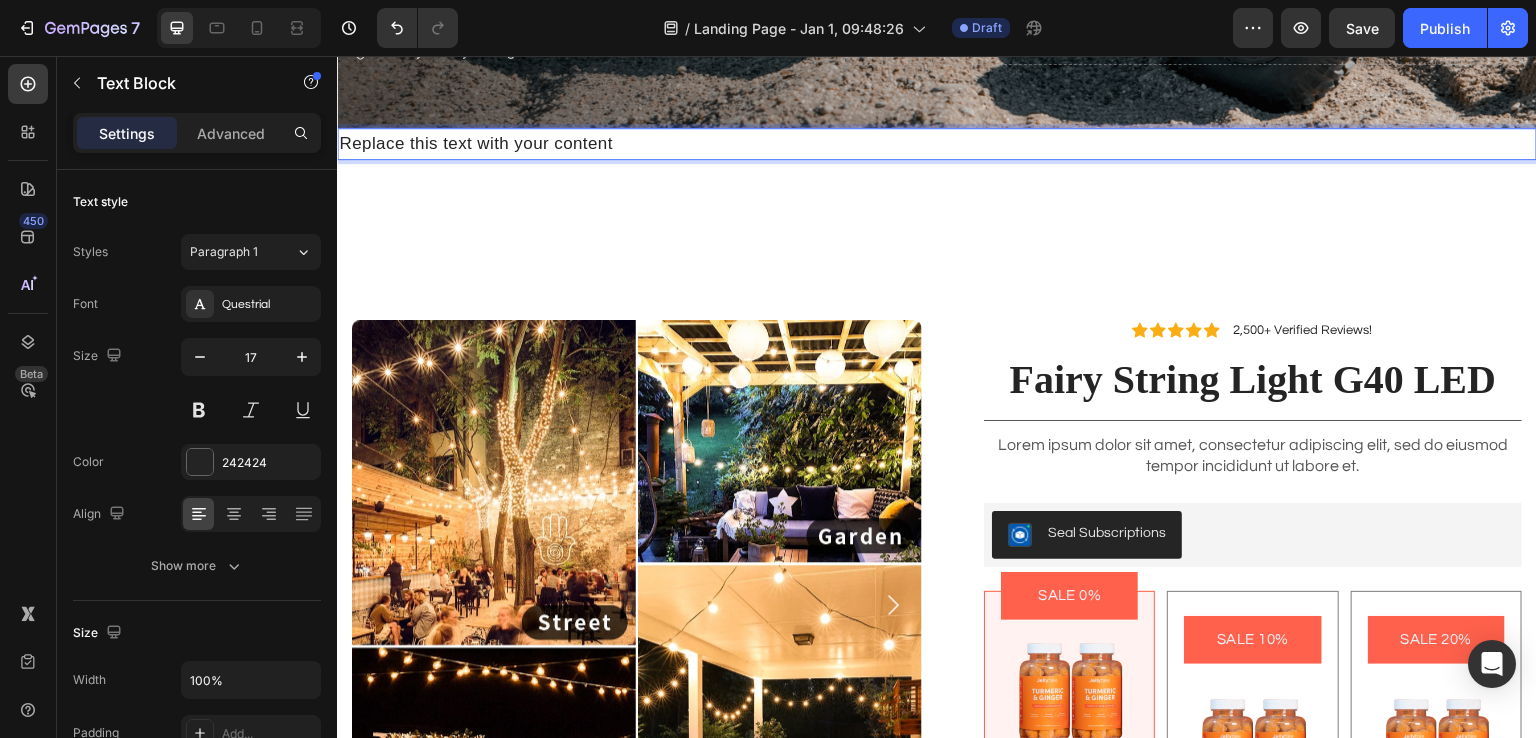 click on "Replace this text with your content" at bounding box center [937, 143] 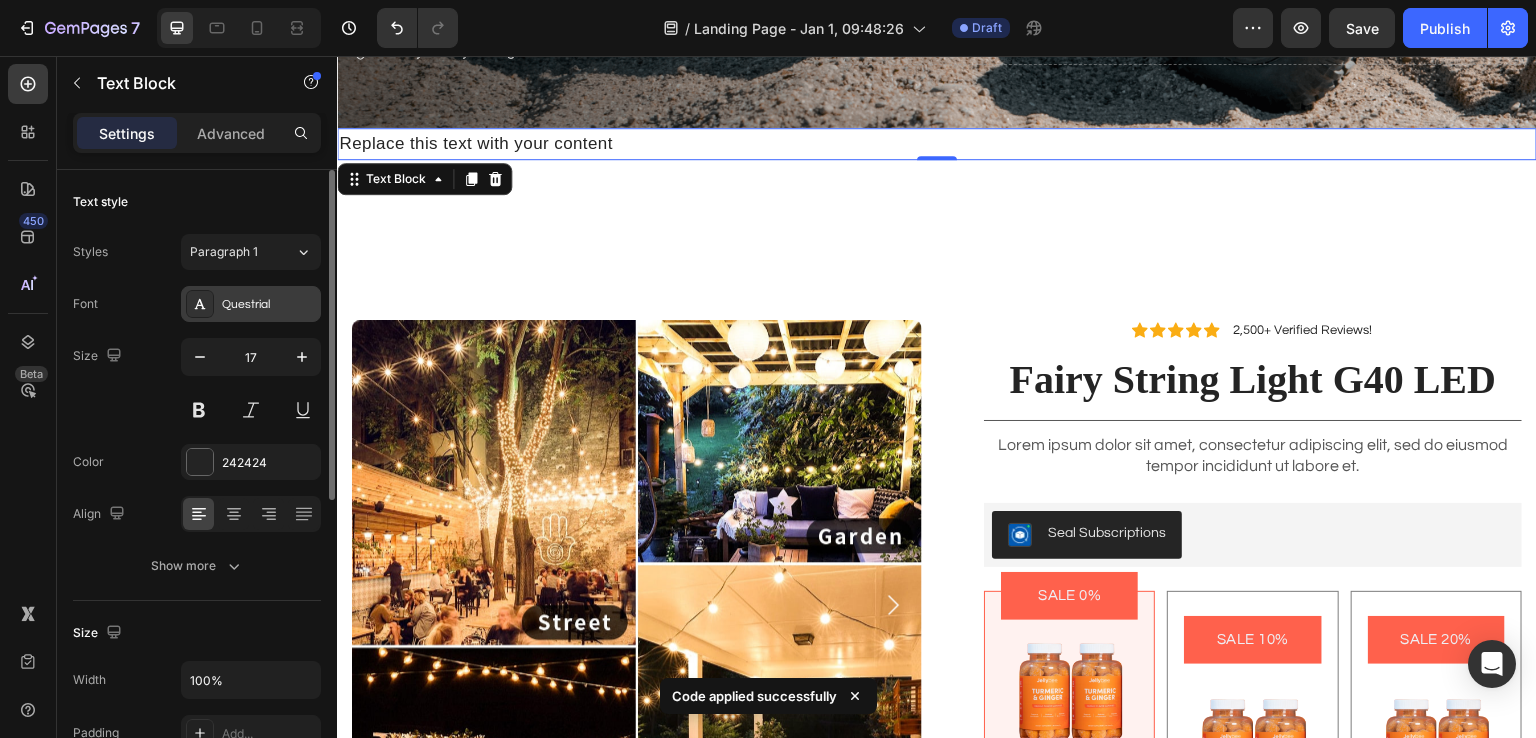 click on "Questrial" at bounding box center (269, 305) 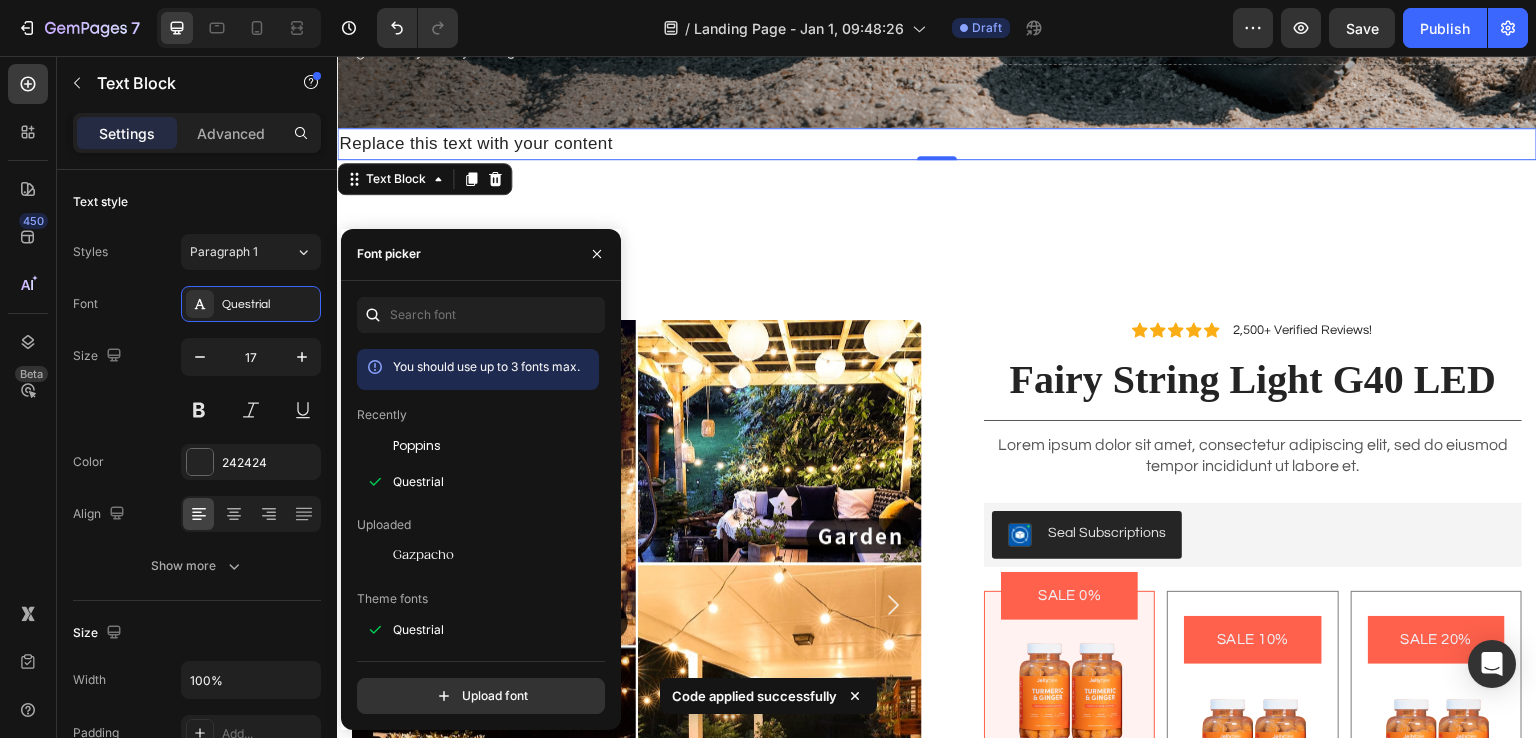 click at bounding box center (937, -164) 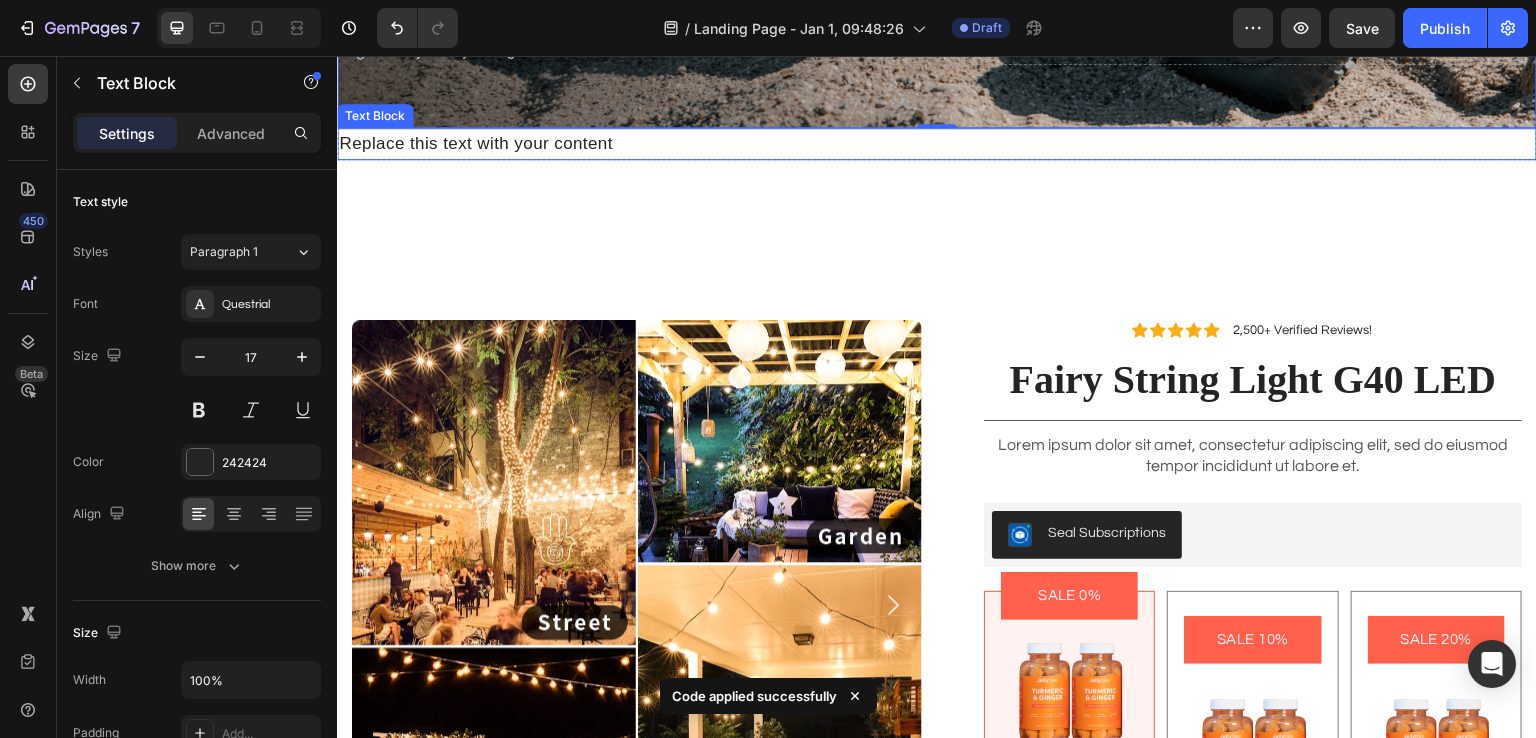 click on "Replace this text with your content" at bounding box center [937, 143] 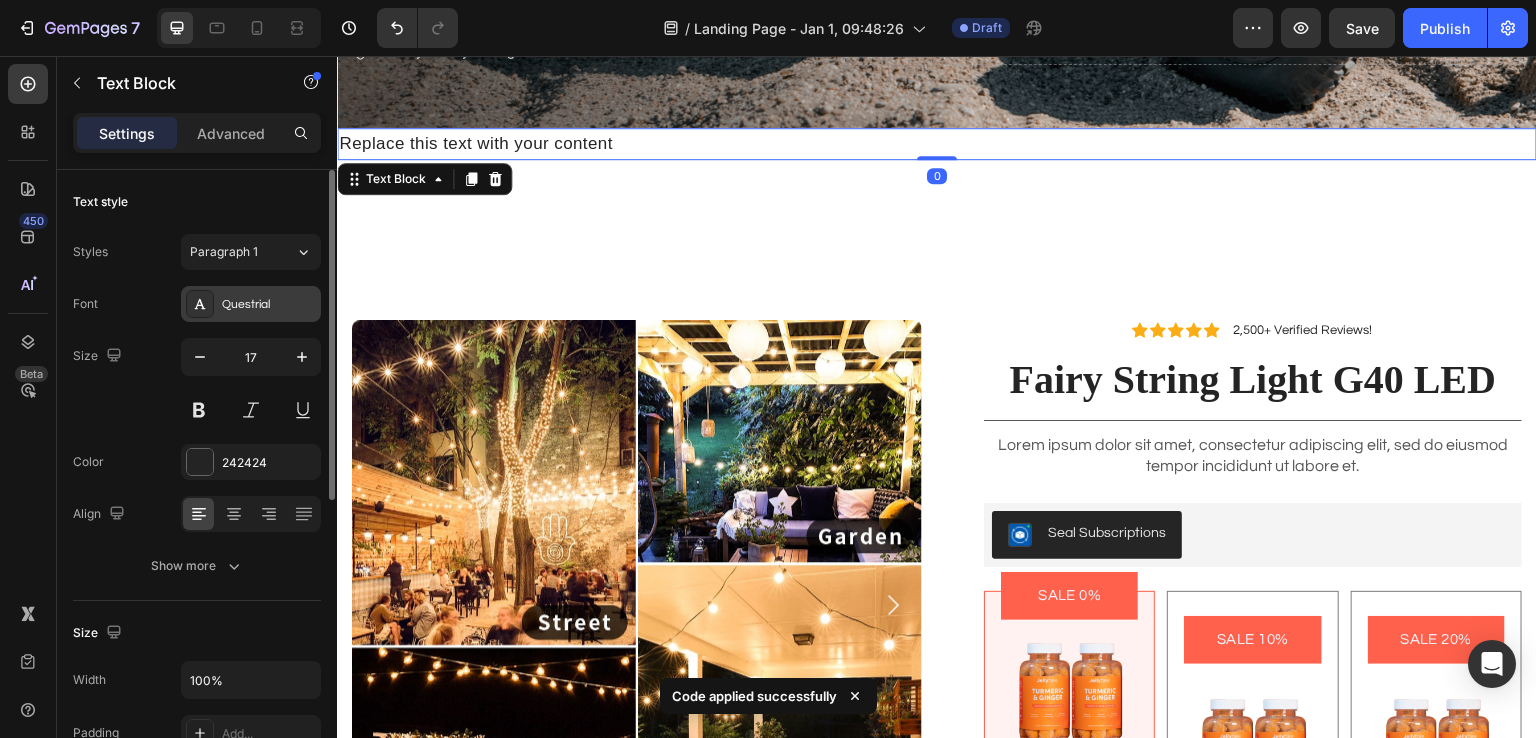 click on "Questrial" at bounding box center (269, 305) 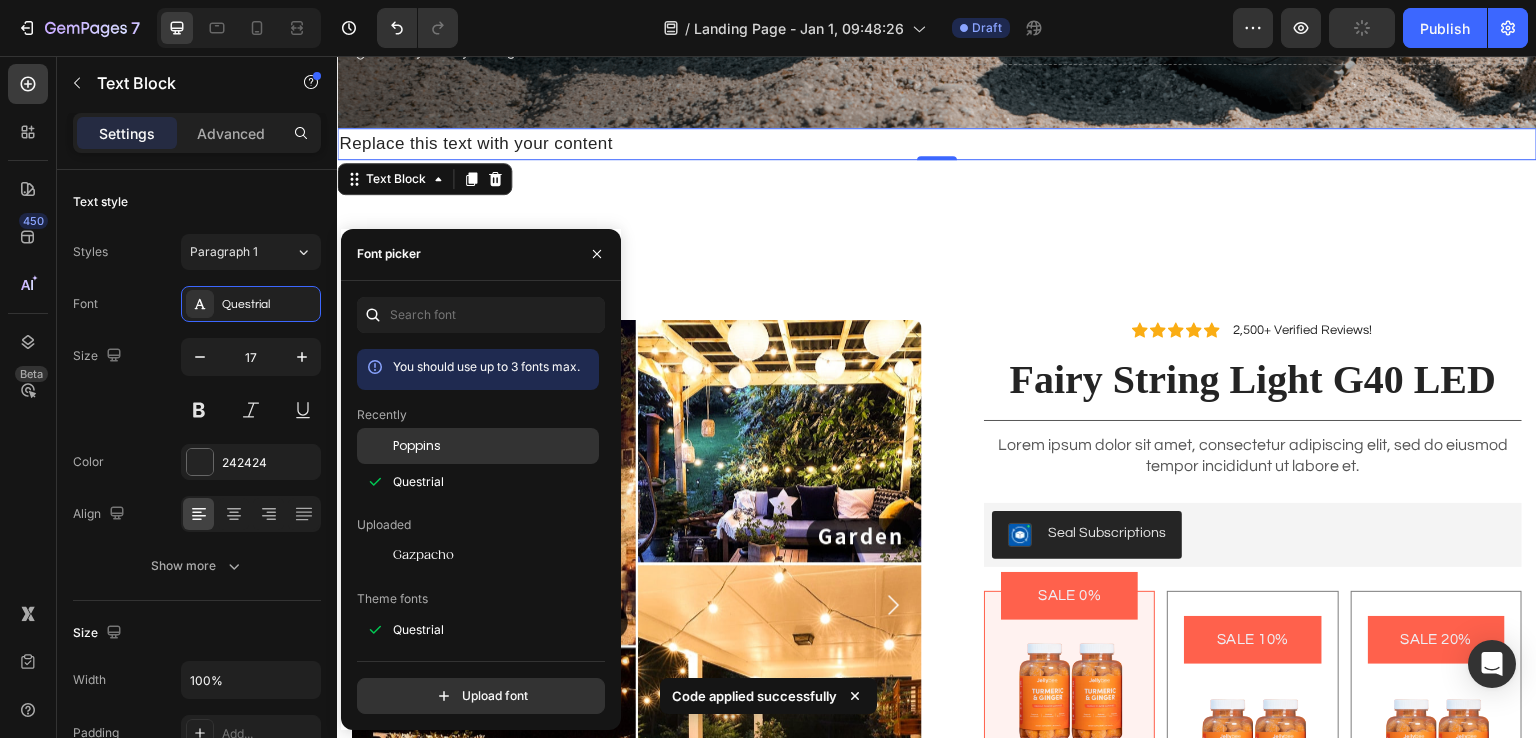 click on "Poppins" at bounding box center [417, 446] 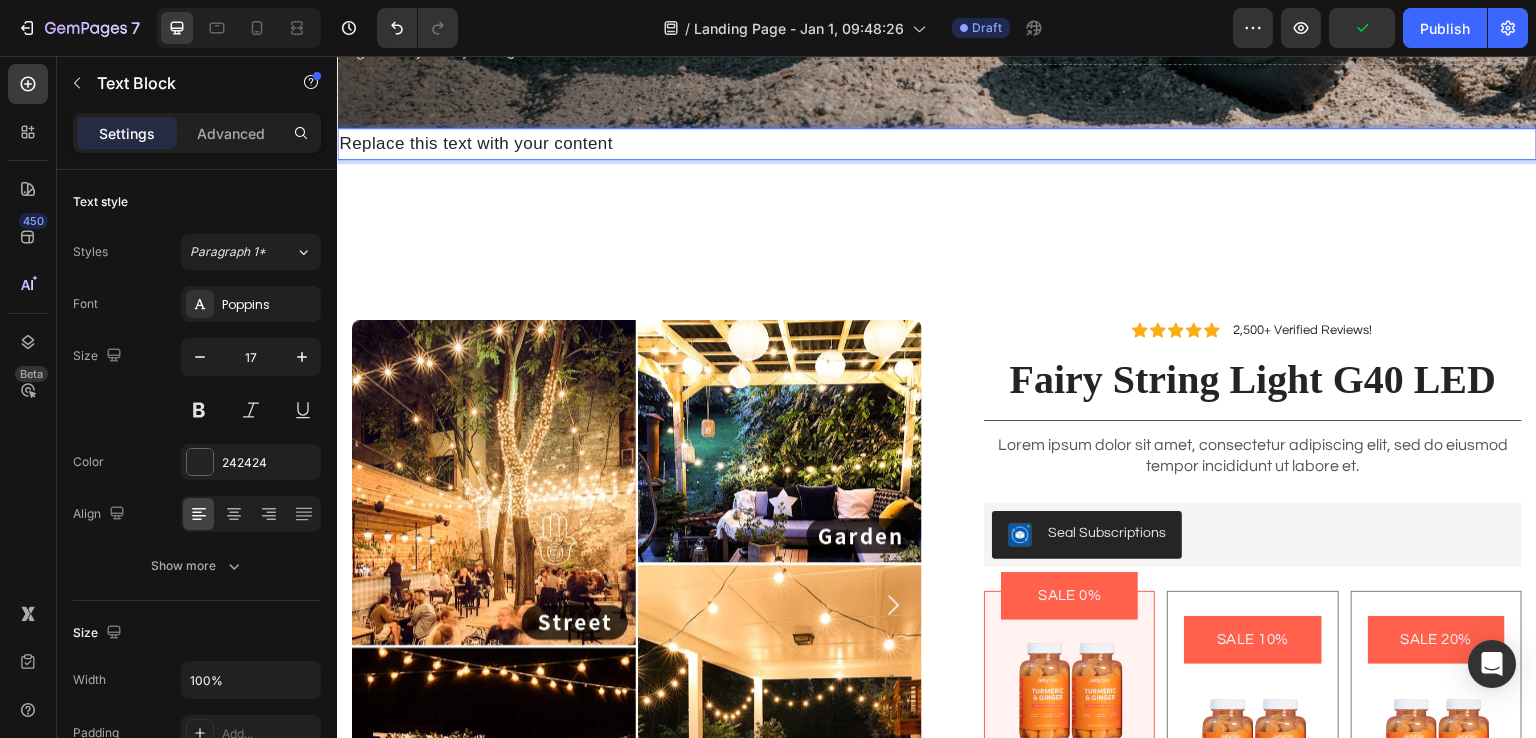 click on "Replace this text with your content" at bounding box center (937, 143) 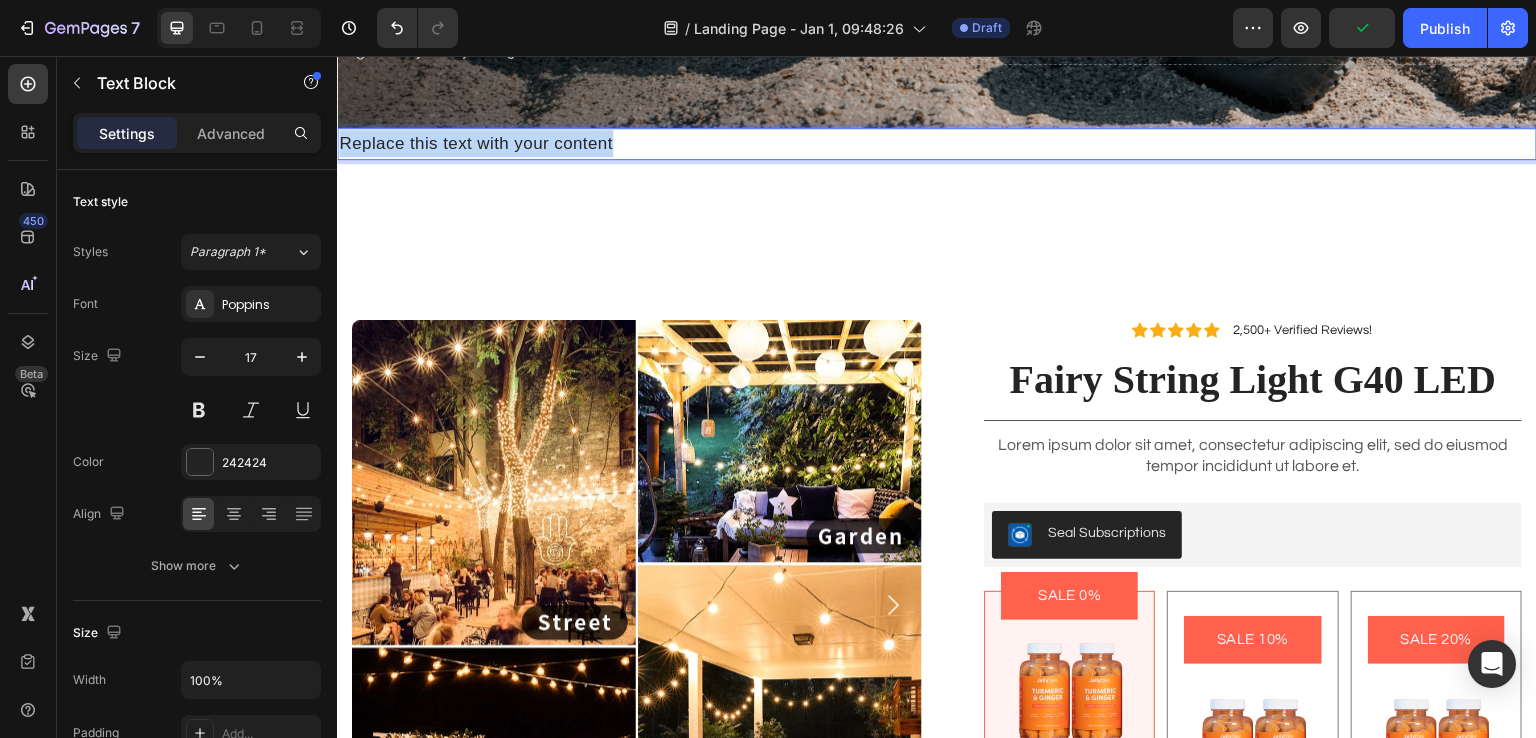 click on "Replace this text with your content" at bounding box center (937, 143) 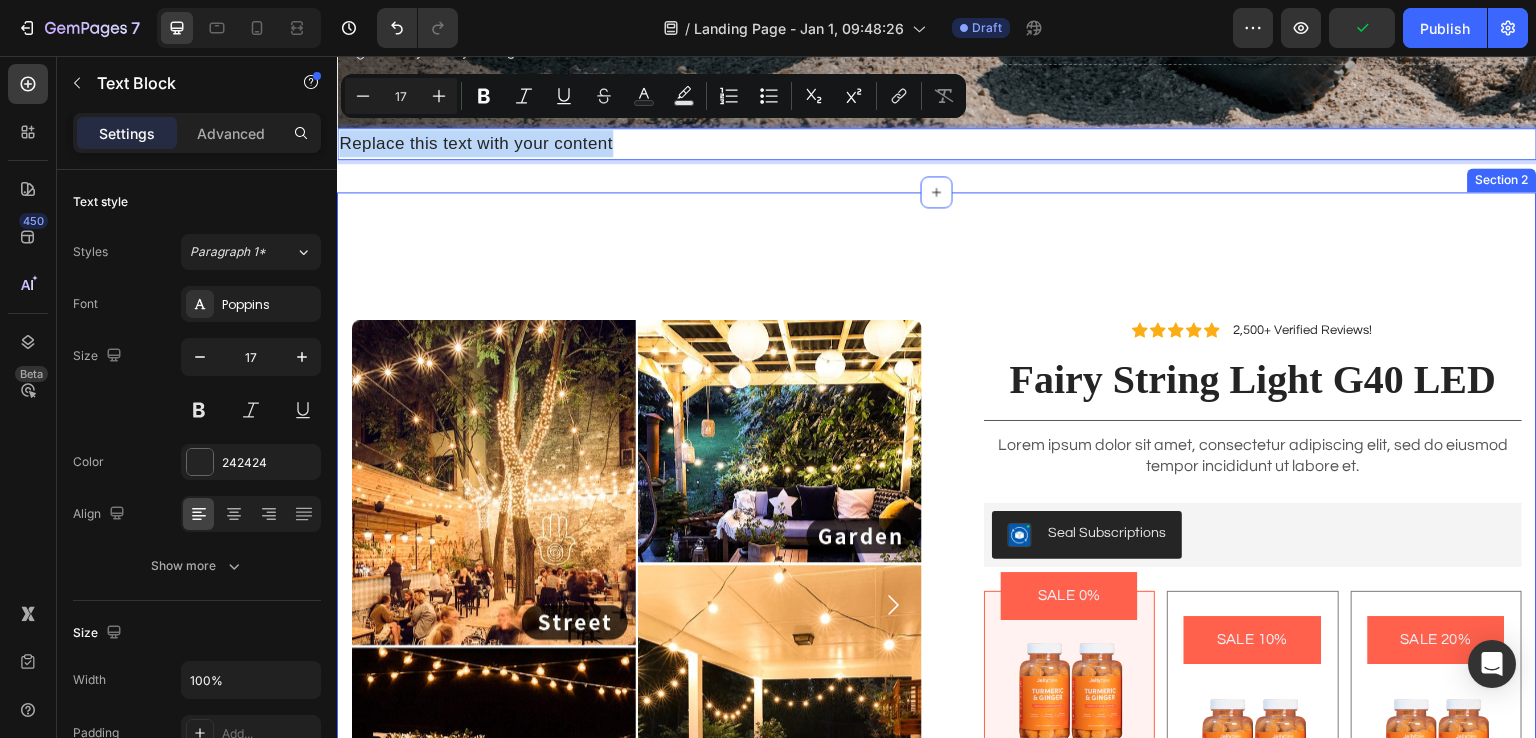 click on "Product Images Icon Icon Icon Icon Icon Icon List 2,500+ Verified Reviews! Text Block Row Fairy String Light G40 LED Product Title Lorem ipsum dolor sit amet, consectetur adipiscing elit, sed do eiusmod tempor incididunt ut labore et. Text Block Seal Subscriptions Seal Subscriptions SALE 0% Product Badge Image Pack 1 Text Block Great value Text Block [CURRENCY] Product Price Product Price [CURRENCY] Product Price Product Price Row Row SALE 10% Product Badge Image Pack 2 Text Block Great value Text Block [CURRENCY] Product Price Product Price [CURRENCY] Product Price Product Price Row Row SALE 20% Product Badge Image Pack 3 Text Block Great value Text Block [CURRENCY] Product Price Product Price [CURRENCY] Product Price Product Price Row Row Product Bundle Discount GET MINE NOW Add to Cart Row Row Product Section 2" at bounding box center [937, 724] 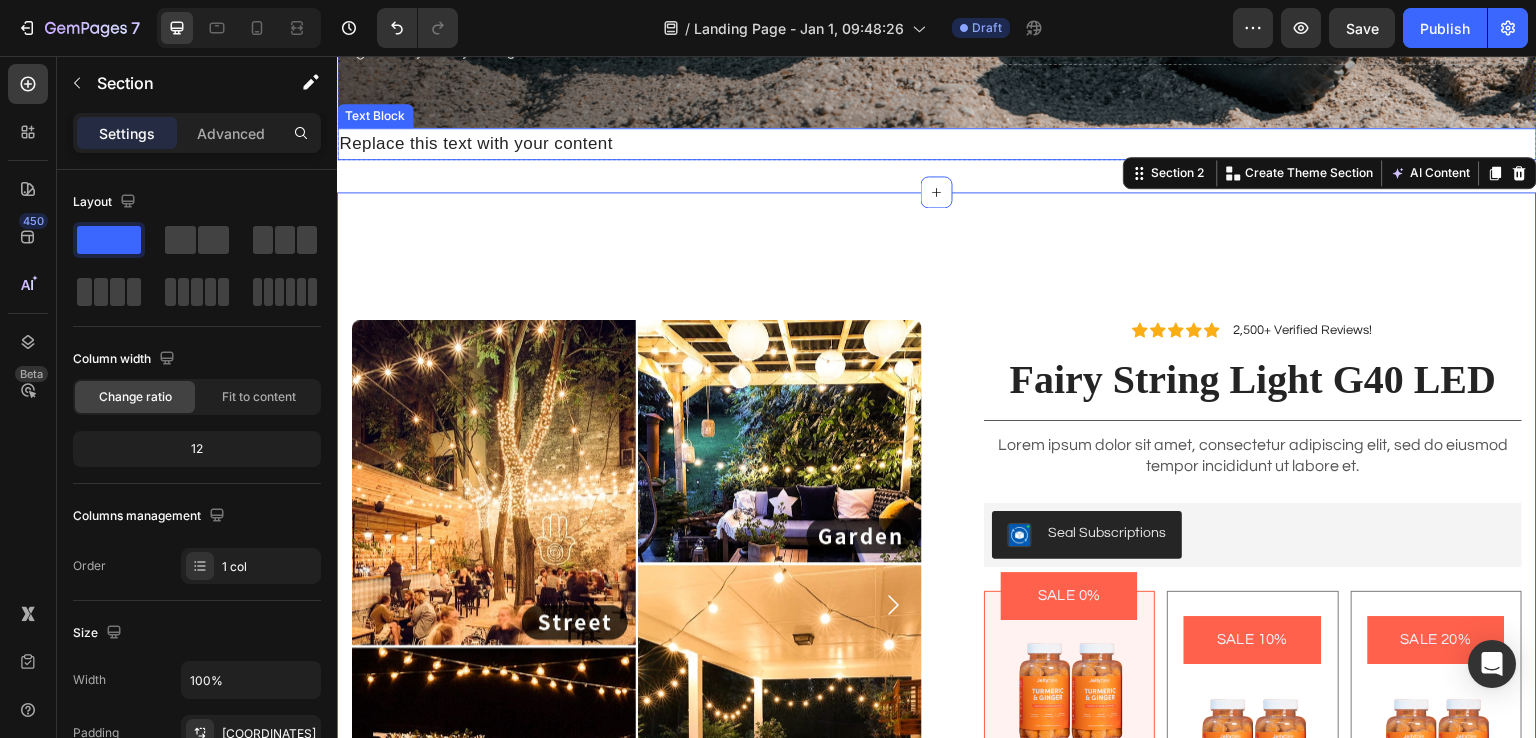 click on "Replace this text with your content" at bounding box center [937, 143] 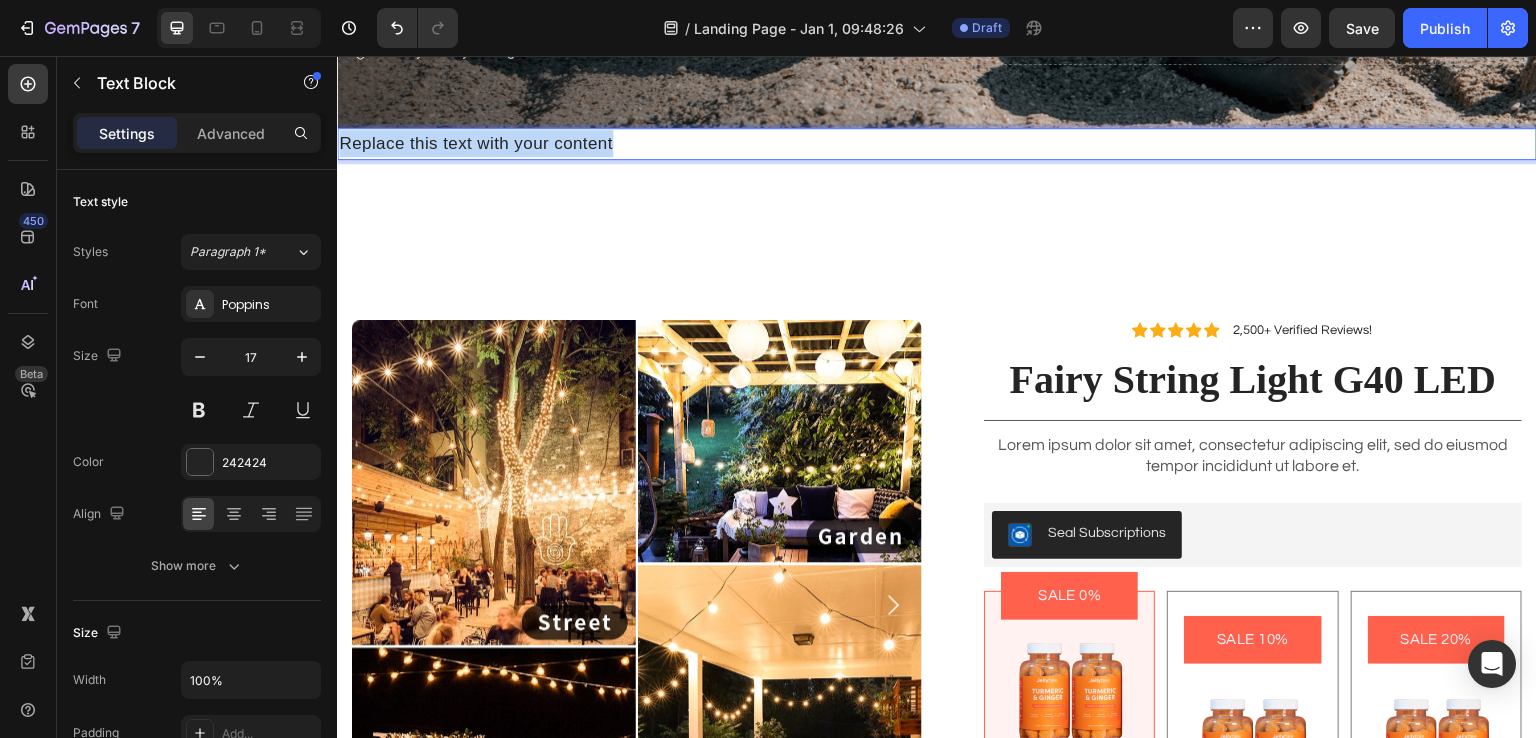 click on "Replace this text with your content" at bounding box center [937, 143] 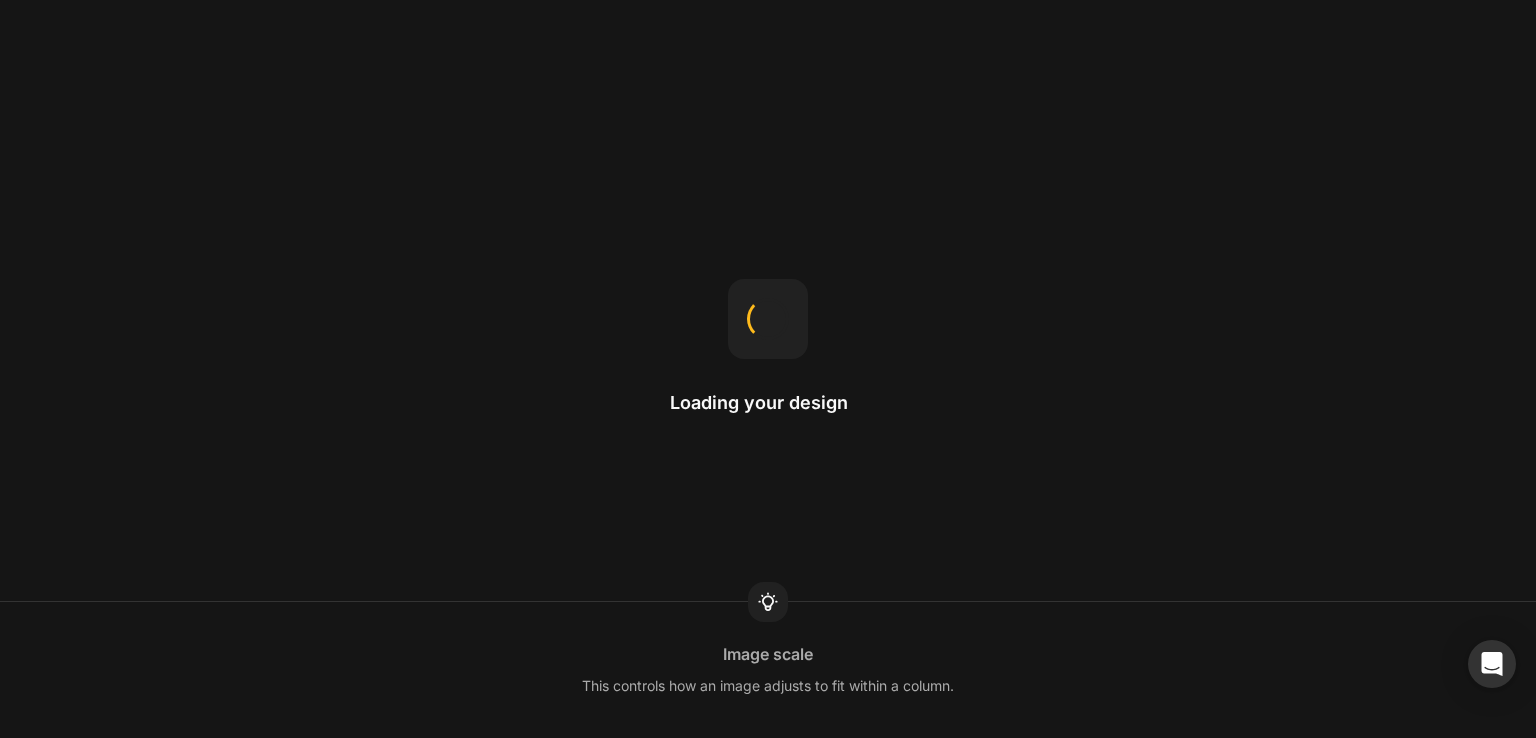 scroll, scrollTop: 0, scrollLeft: 0, axis: both 